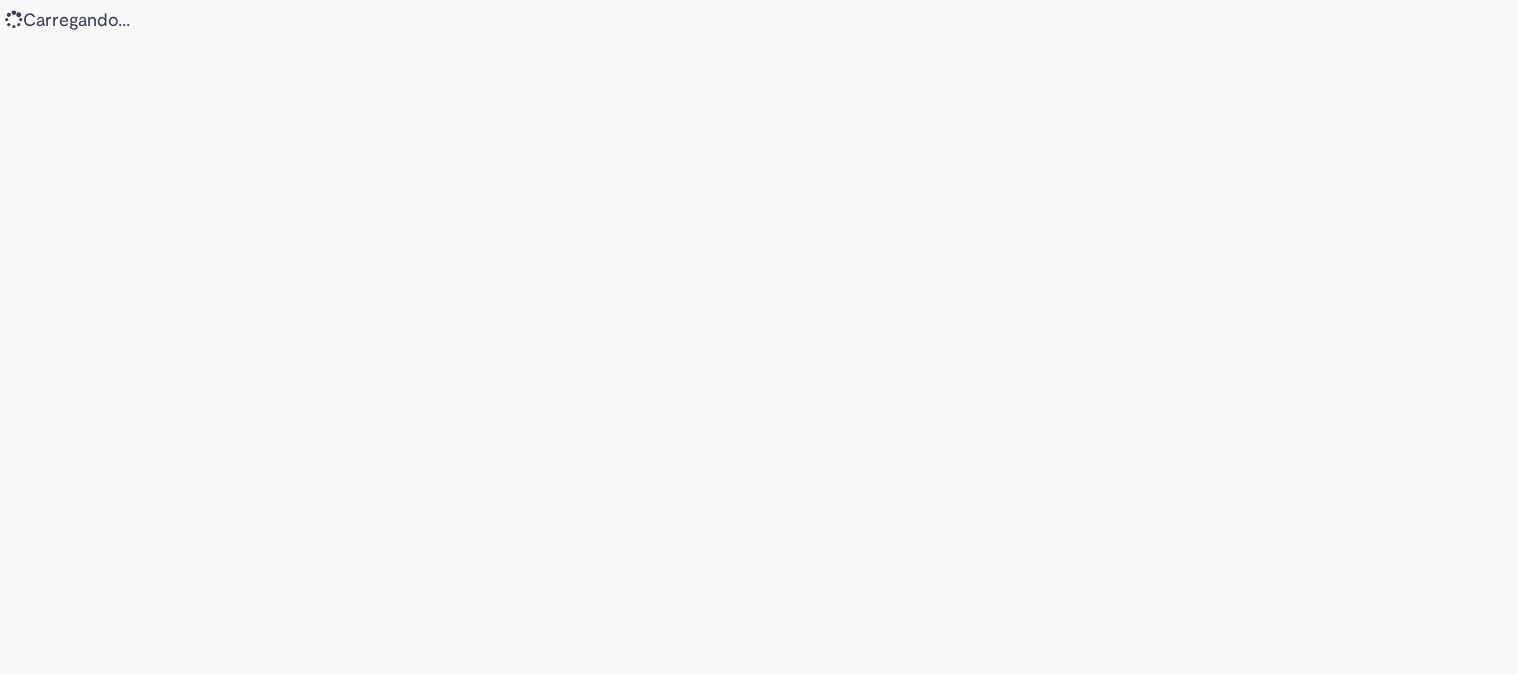 scroll, scrollTop: 0, scrollLeft: 0, axis: both 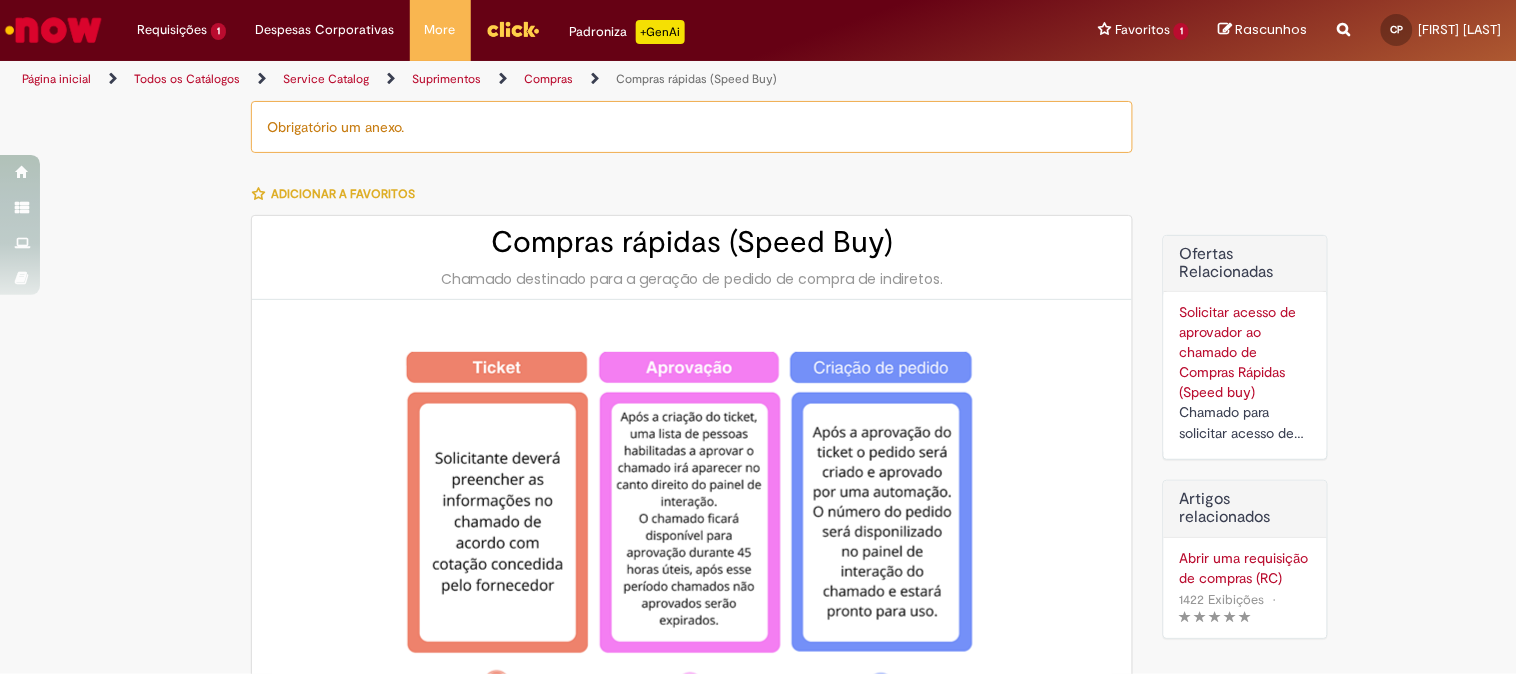 type on "********" 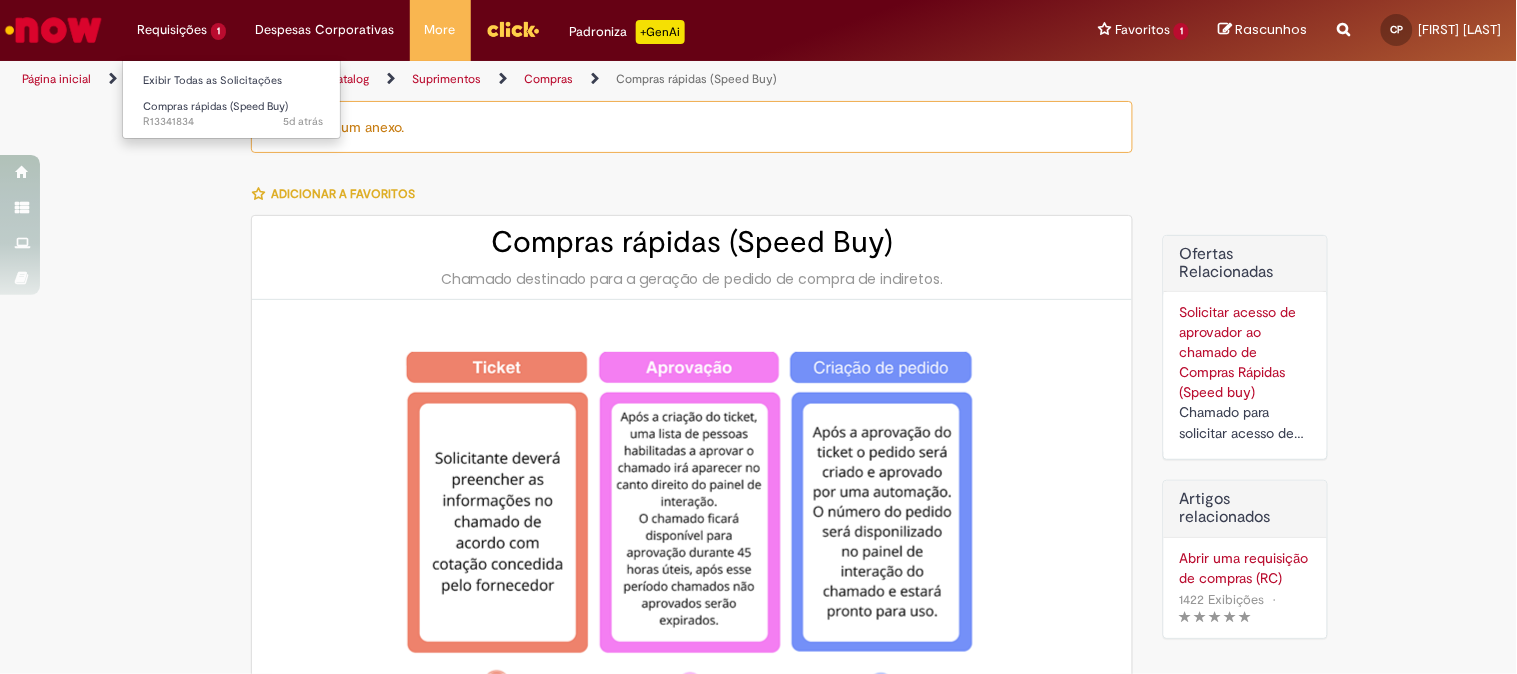 type on "**********" 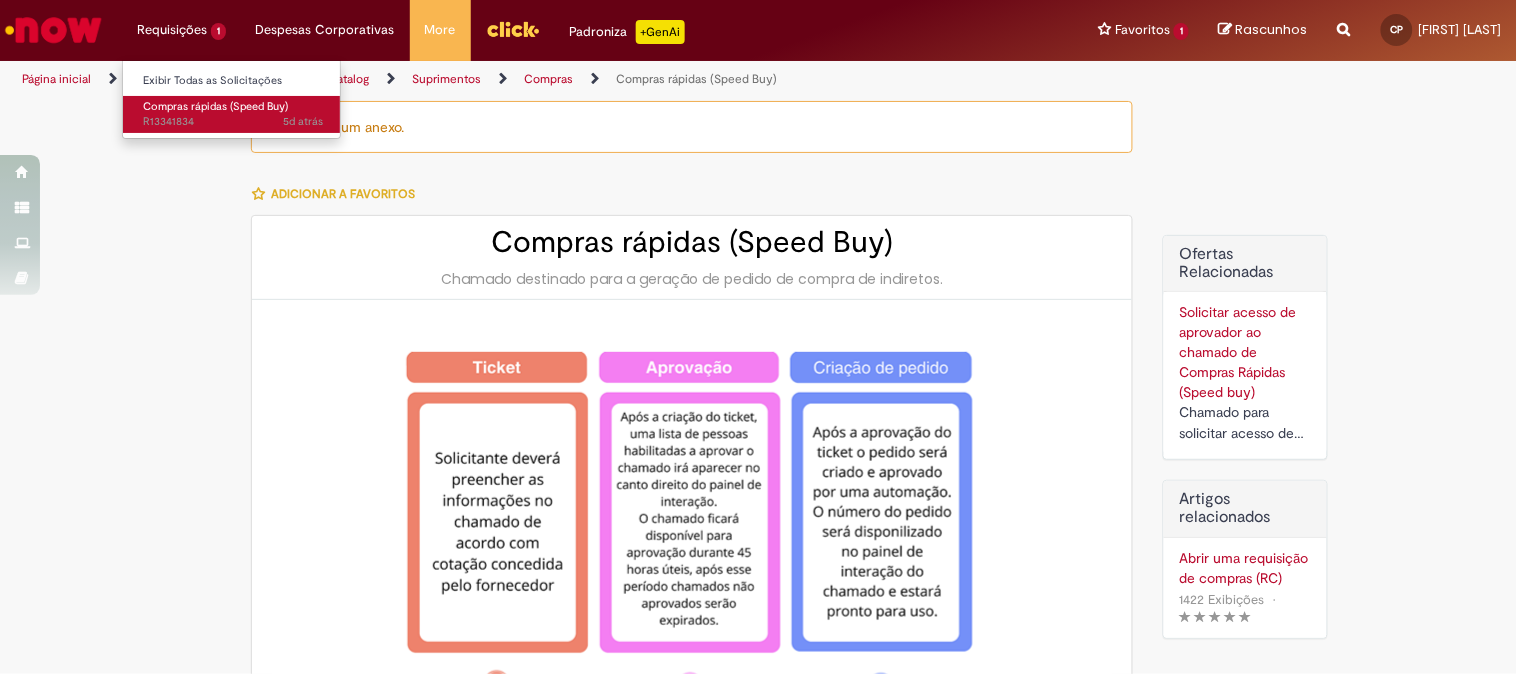 click on "Compras rápidas (Speed Buy)" at bounding box center [215, 106] 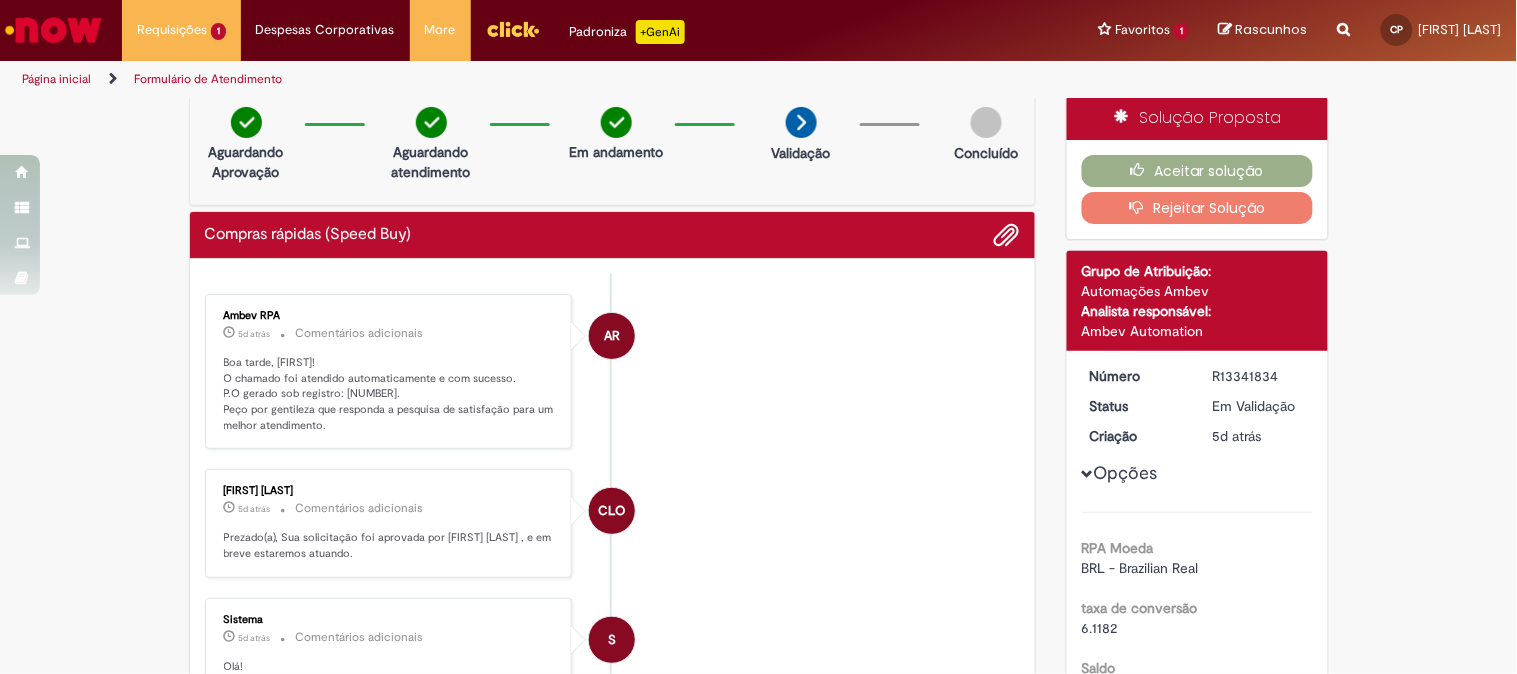 scroll, scrollTop: 0, scrollLeft: 0, axis: both 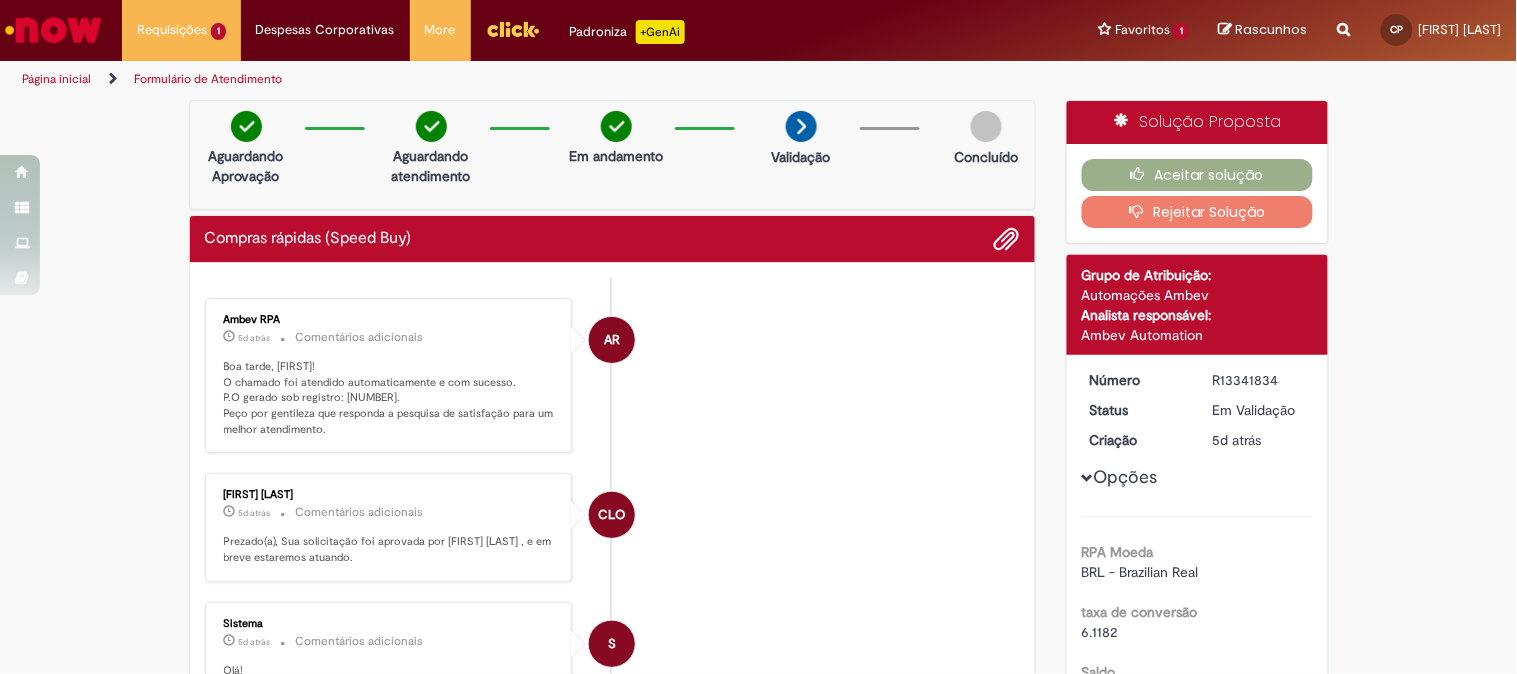 click at bounding box center [53, 30] 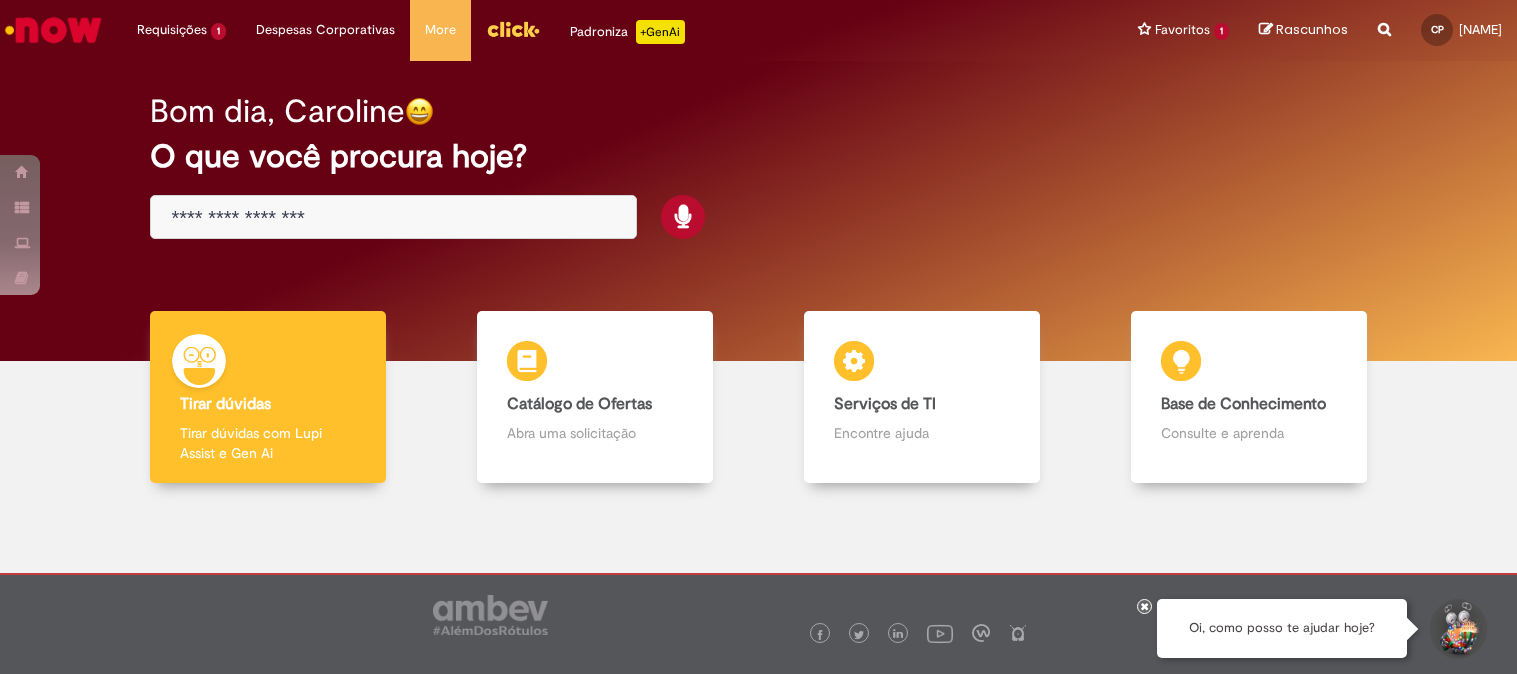 scroll, scrollTop: 0, scrollLeft: 0, axis: both 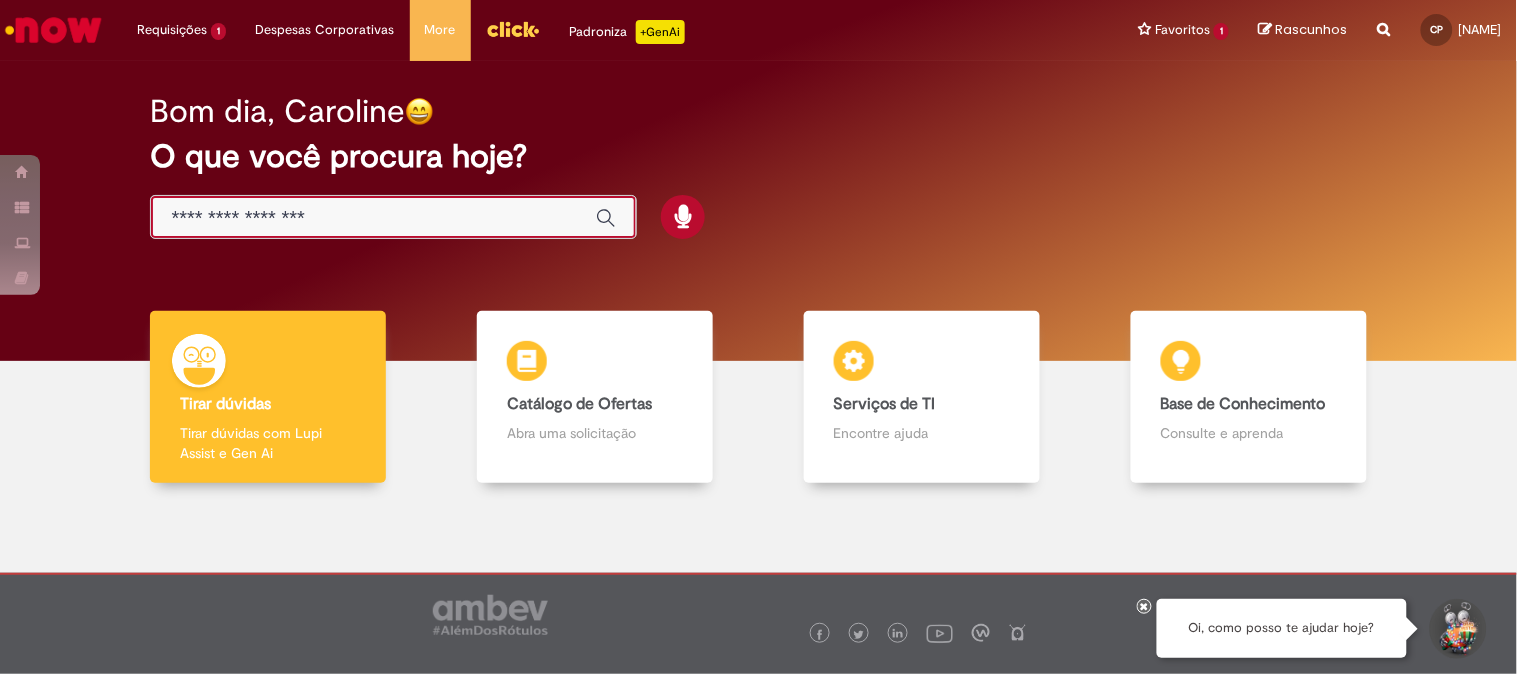 click at bounding box center (373, 218) 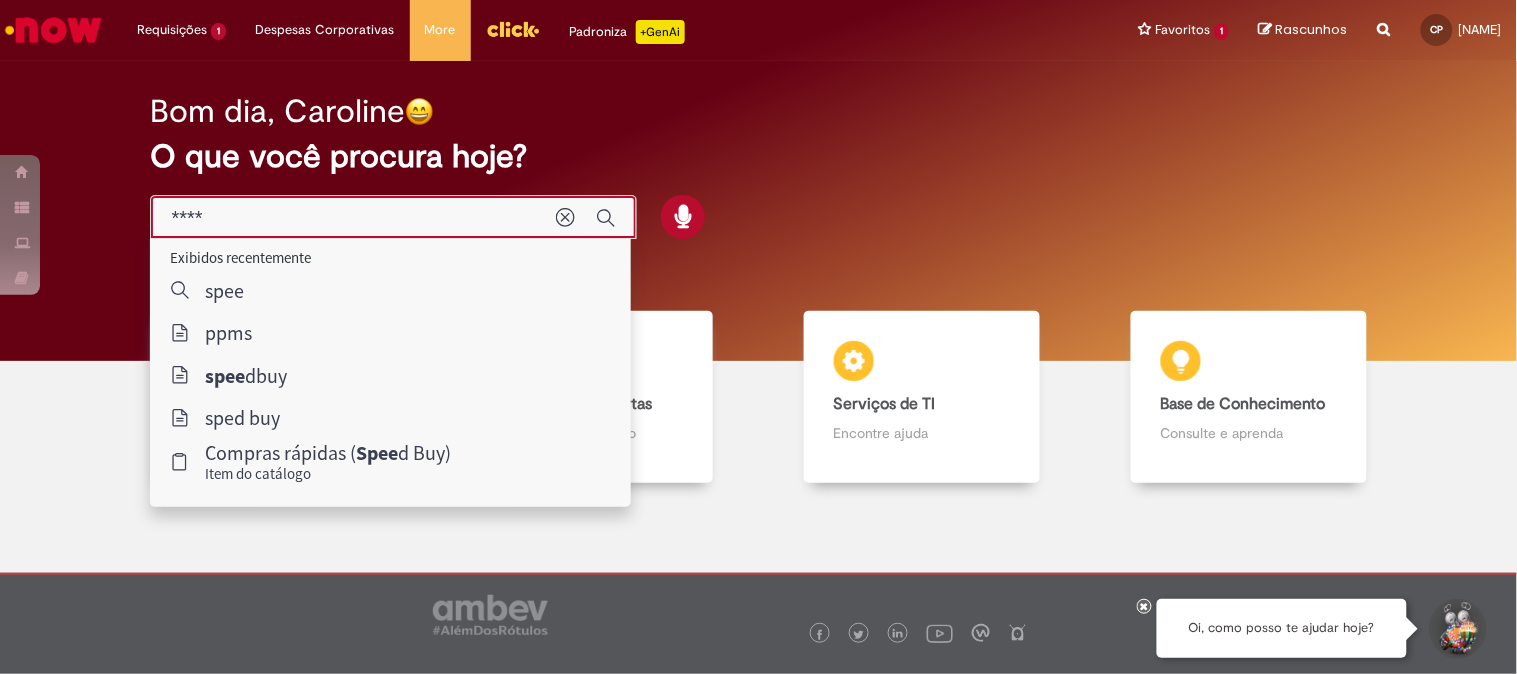 type on "*****" 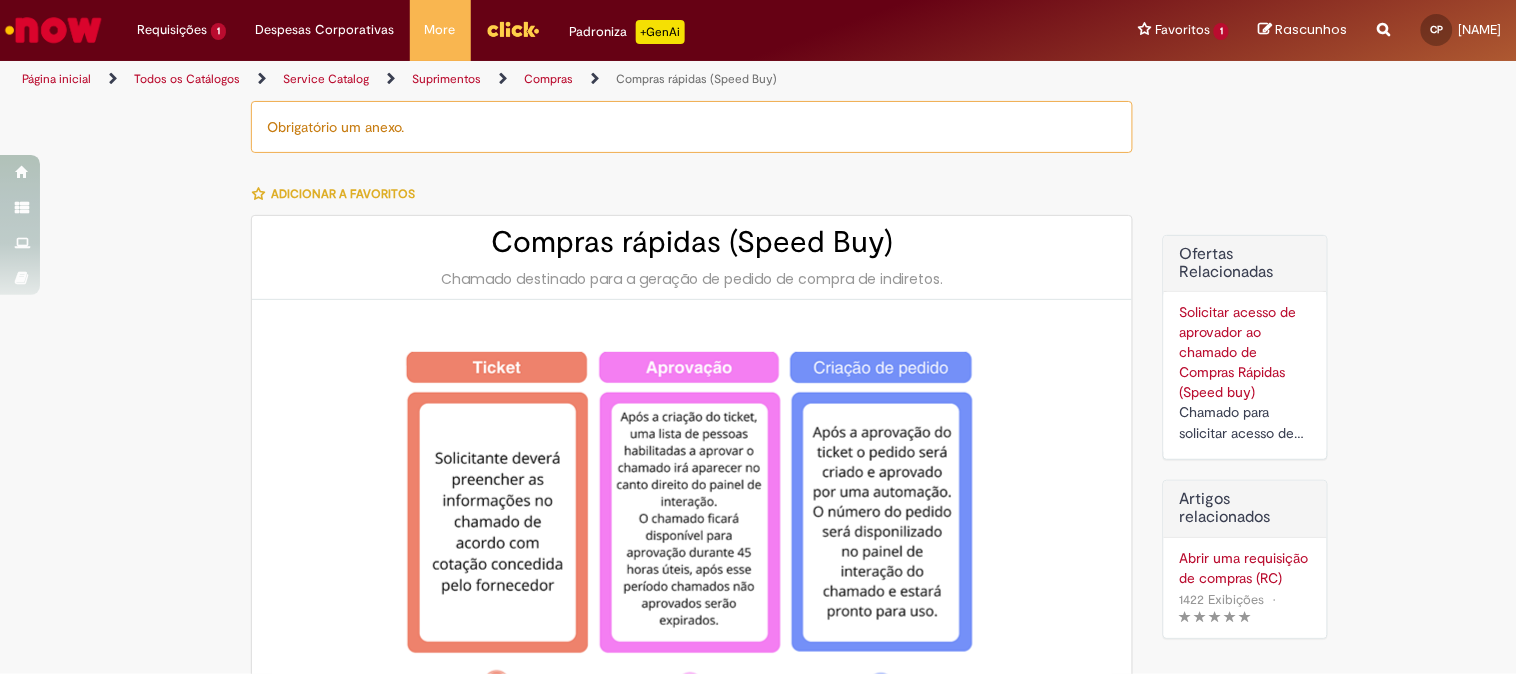 type on "********" 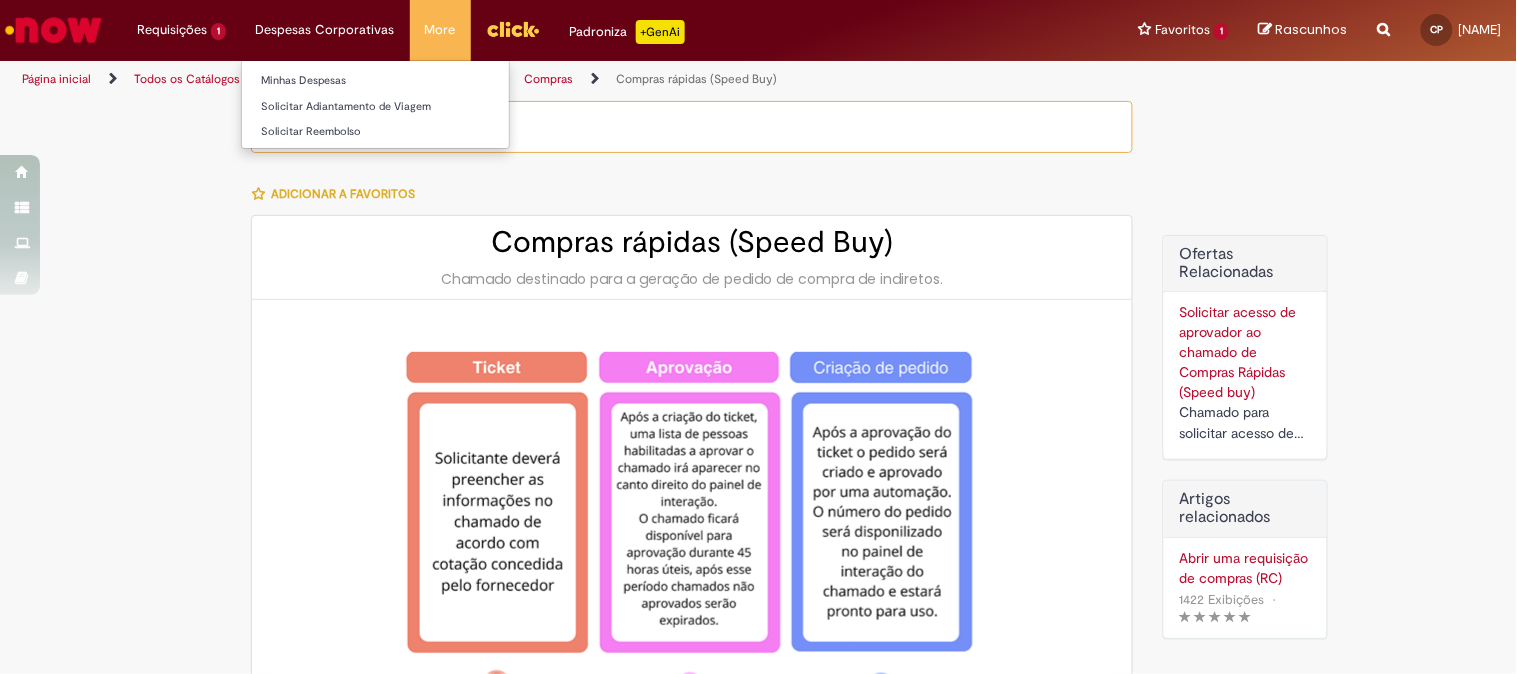 type on "**********" 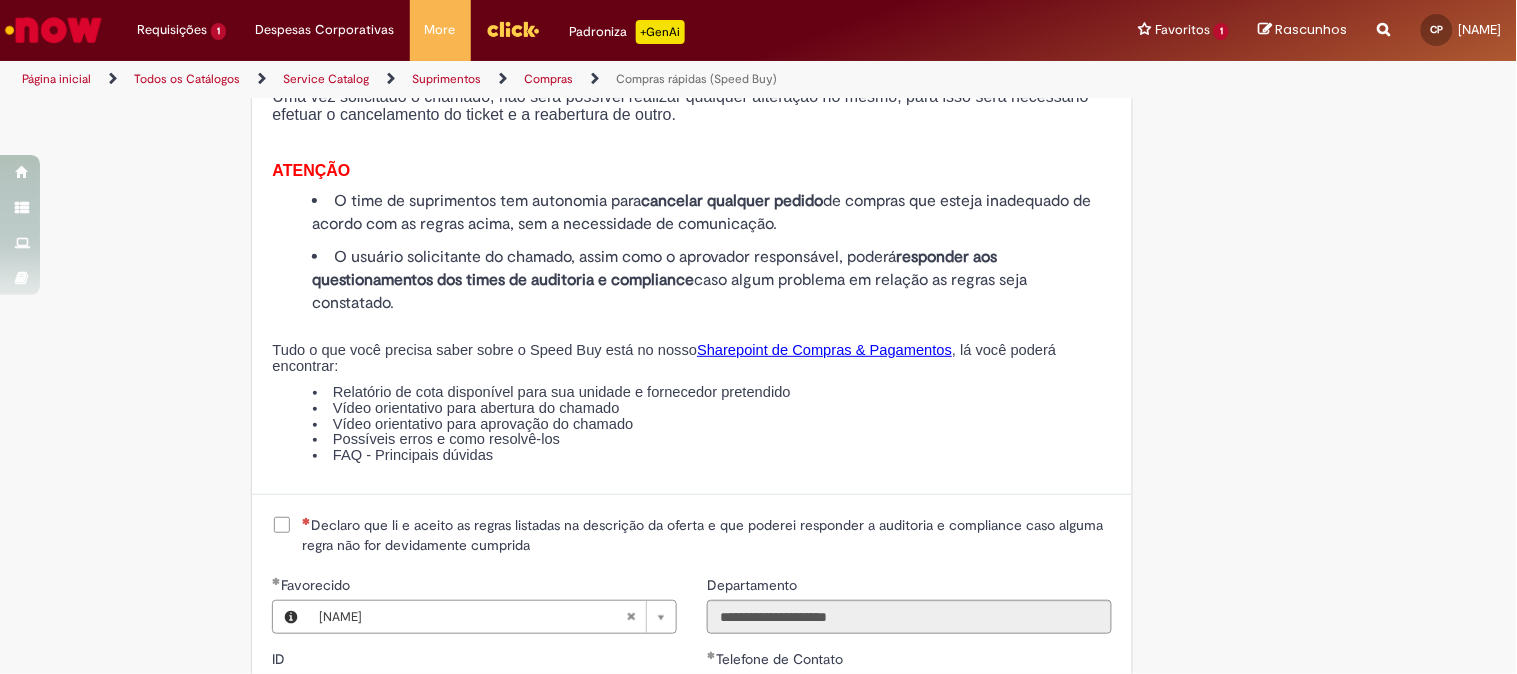 scroll, scrollTop: 2222, scrollLeft: 0, axis: vertical 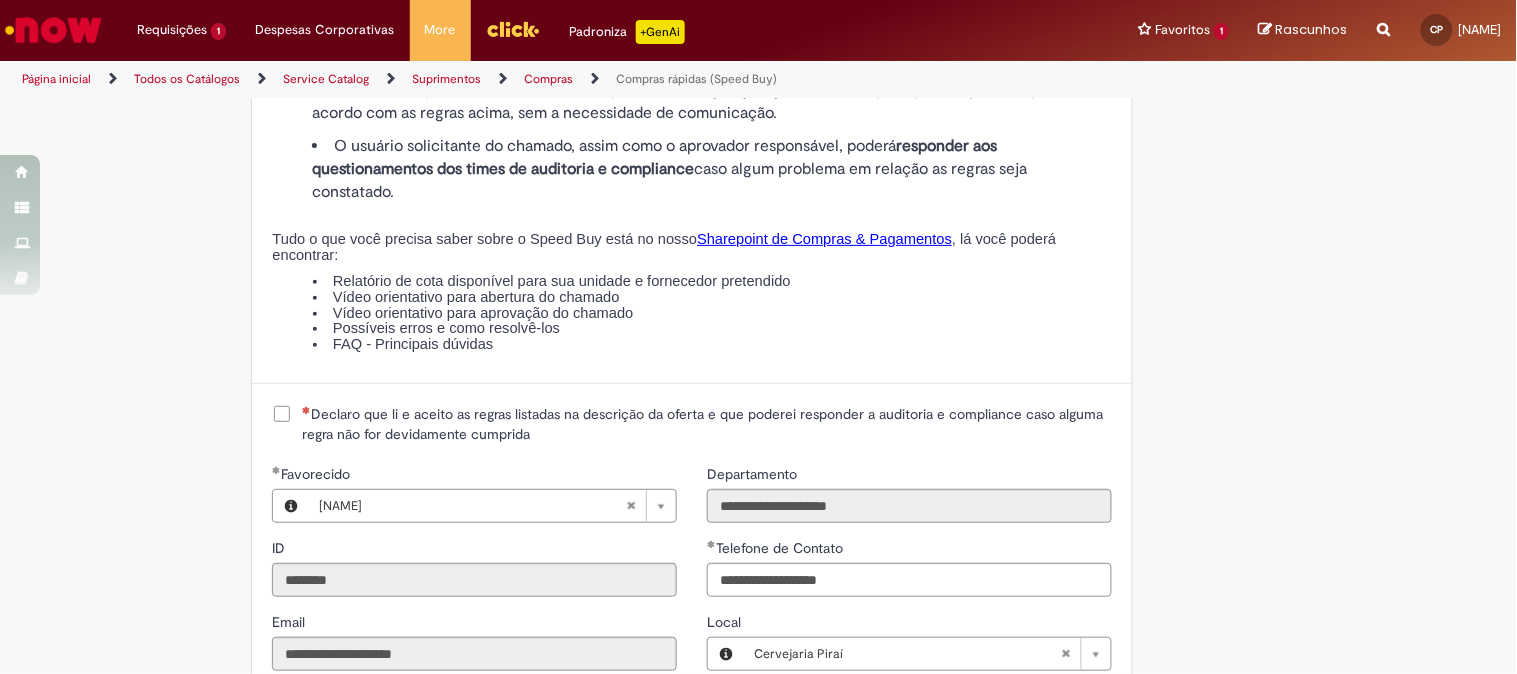 click on "Declaro que li e aceito as regras listadas na descrição da oferta e que poderei responder a auditoria e compliance caso alguma regra não for devidamente cumprida" at bounding box center (707, 424) 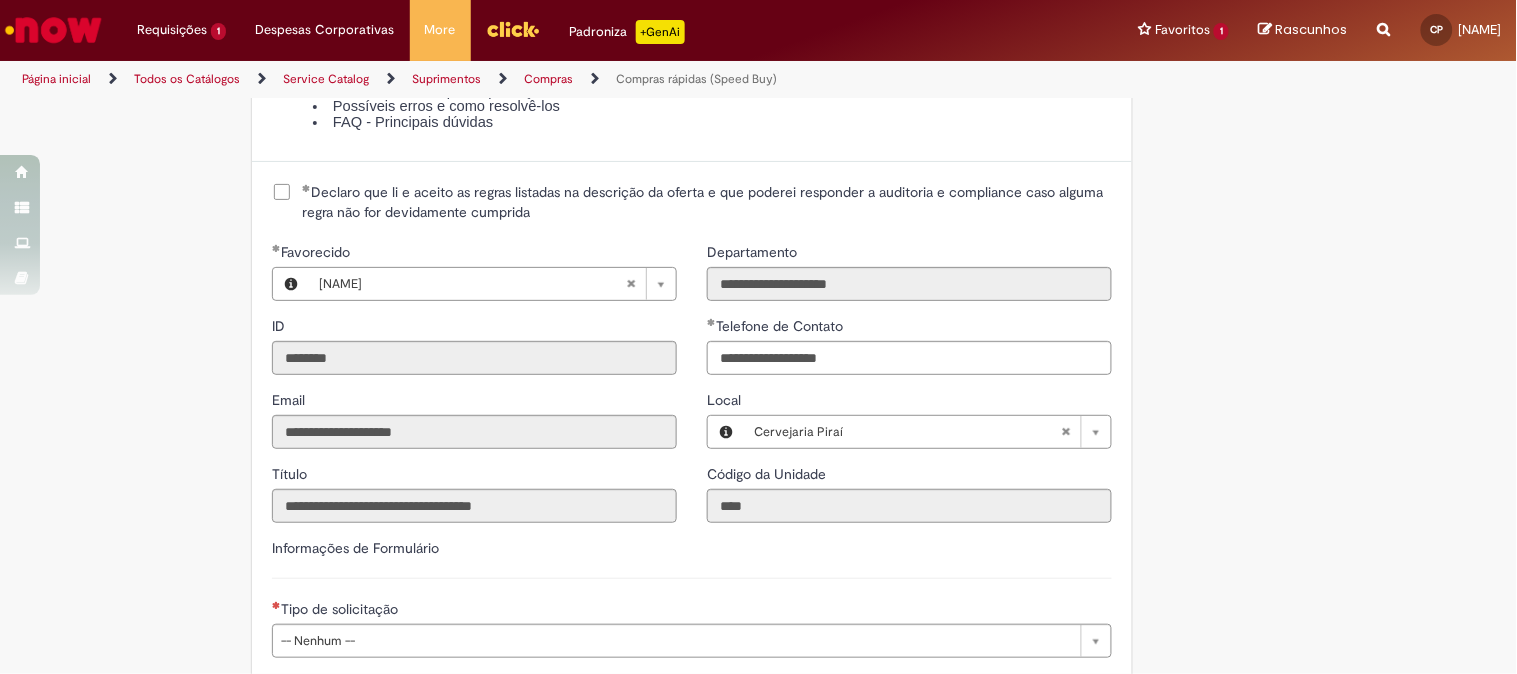 scroll, scrollTop: 2555, scrollLeft: 0, axis: vertical 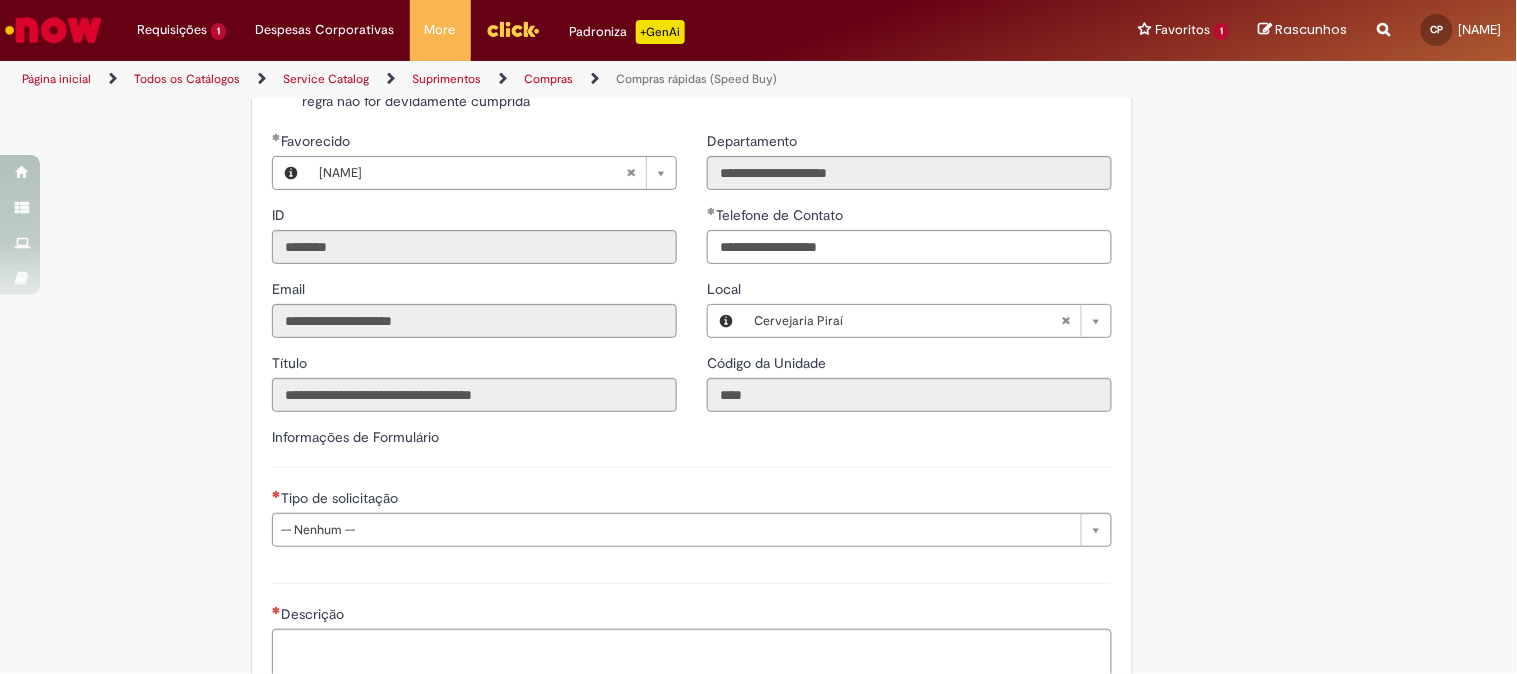 type 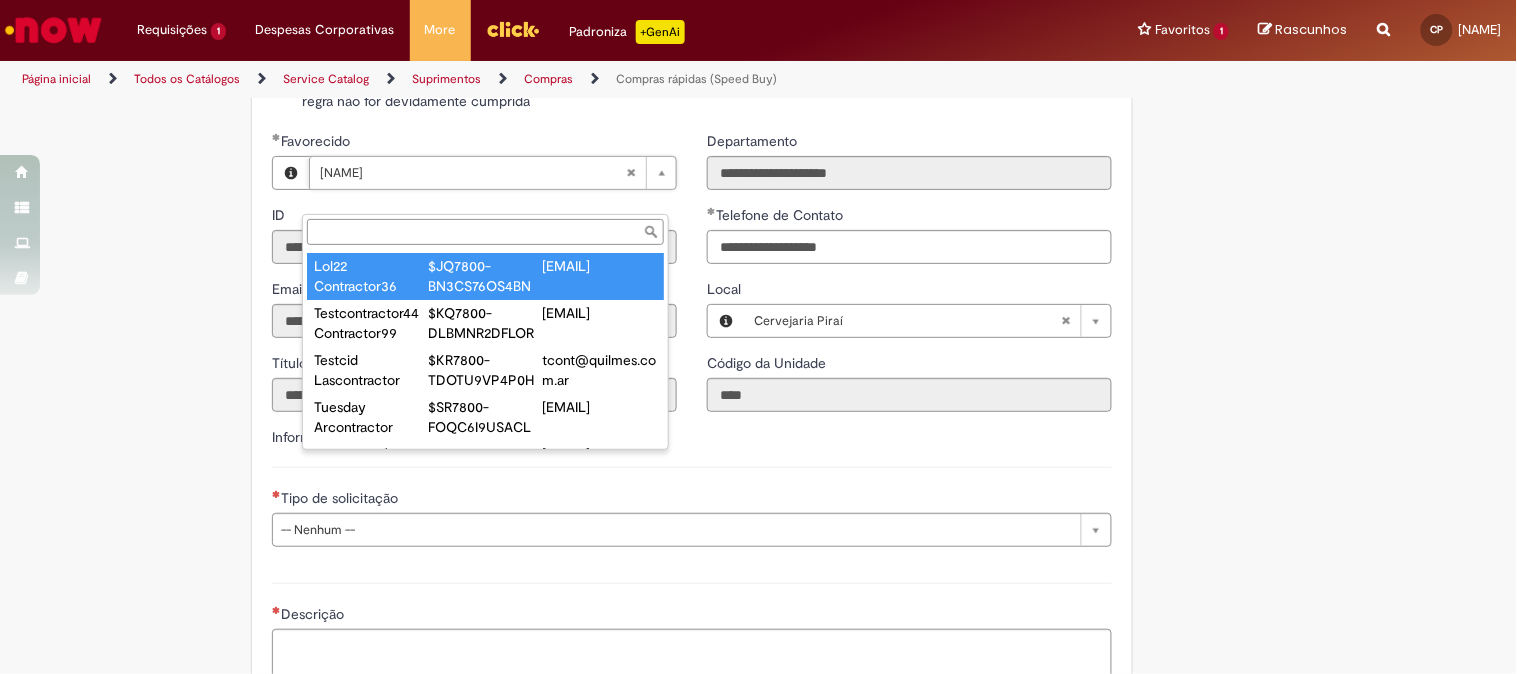 type on "**********" 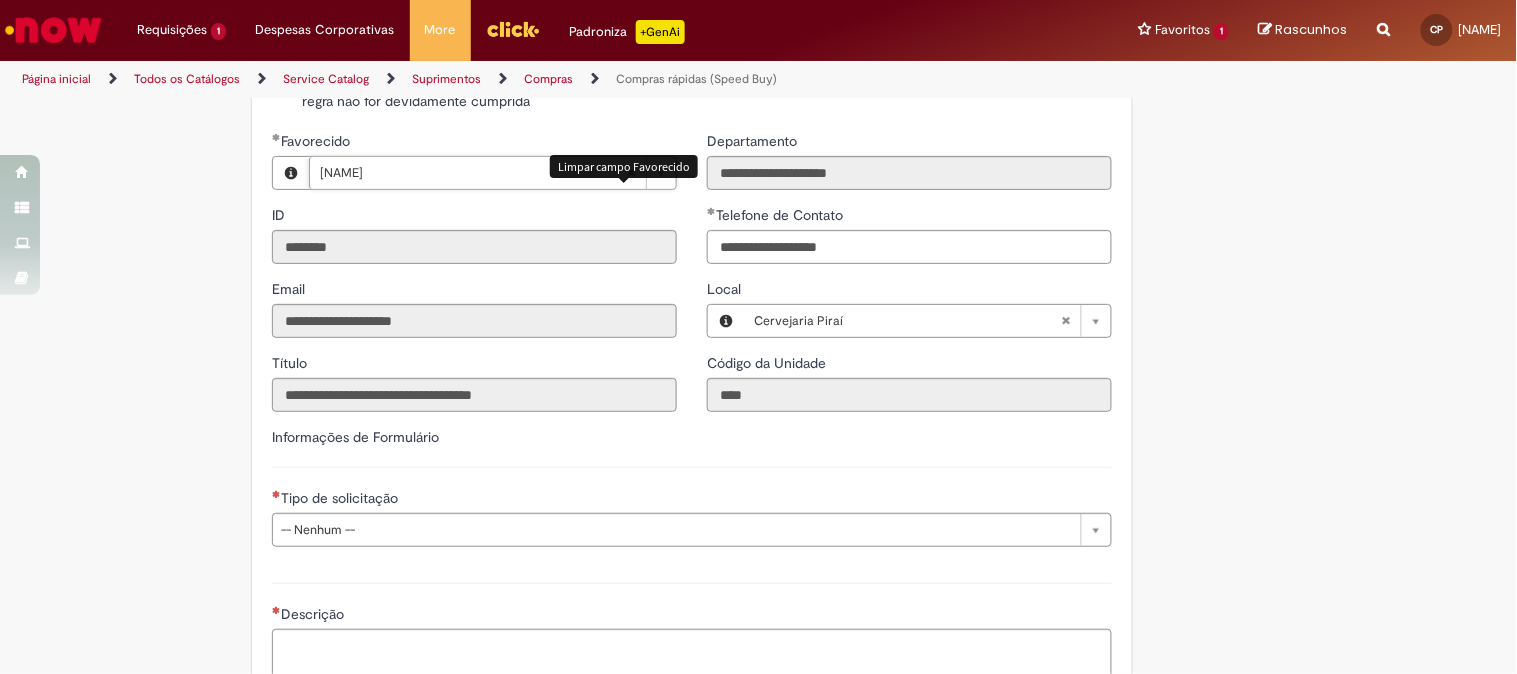 type 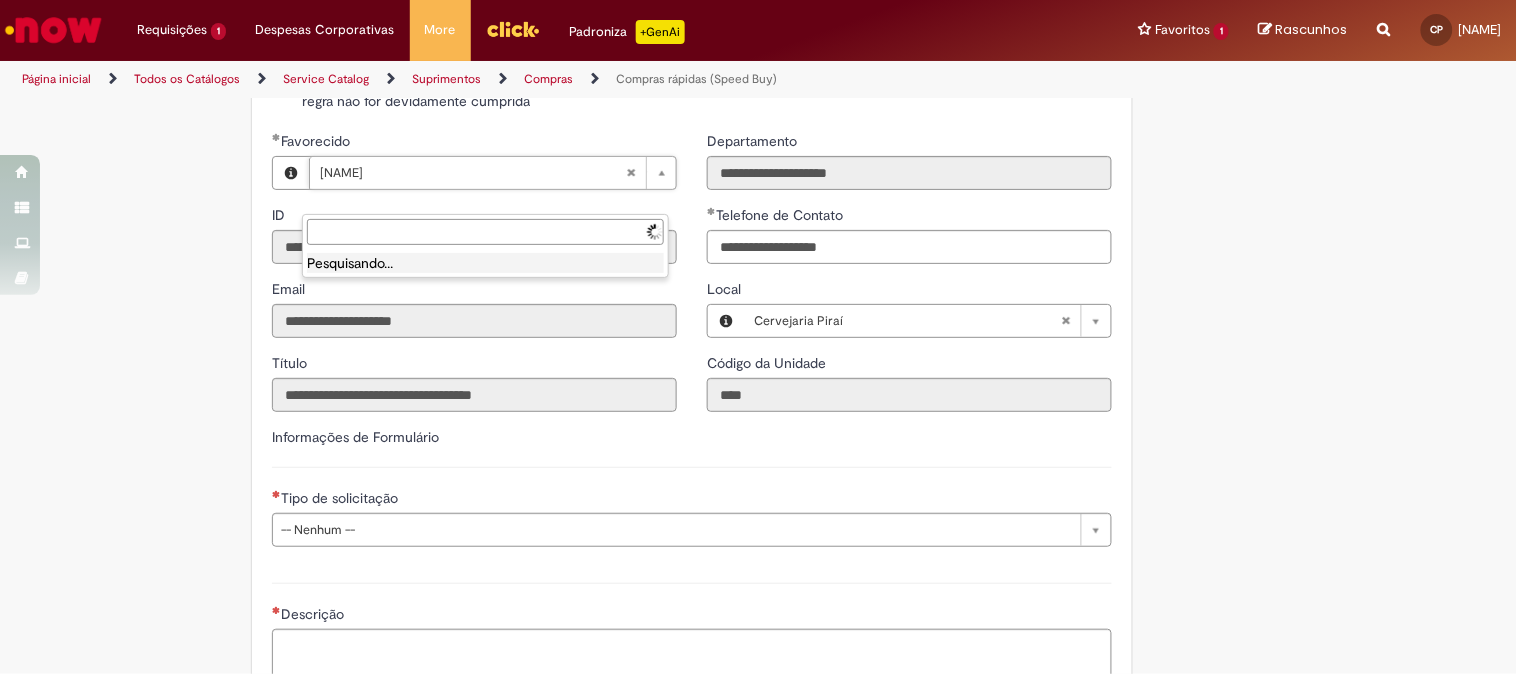 scroll, scrollTop: 0, scrollLeft: 0, axis: both 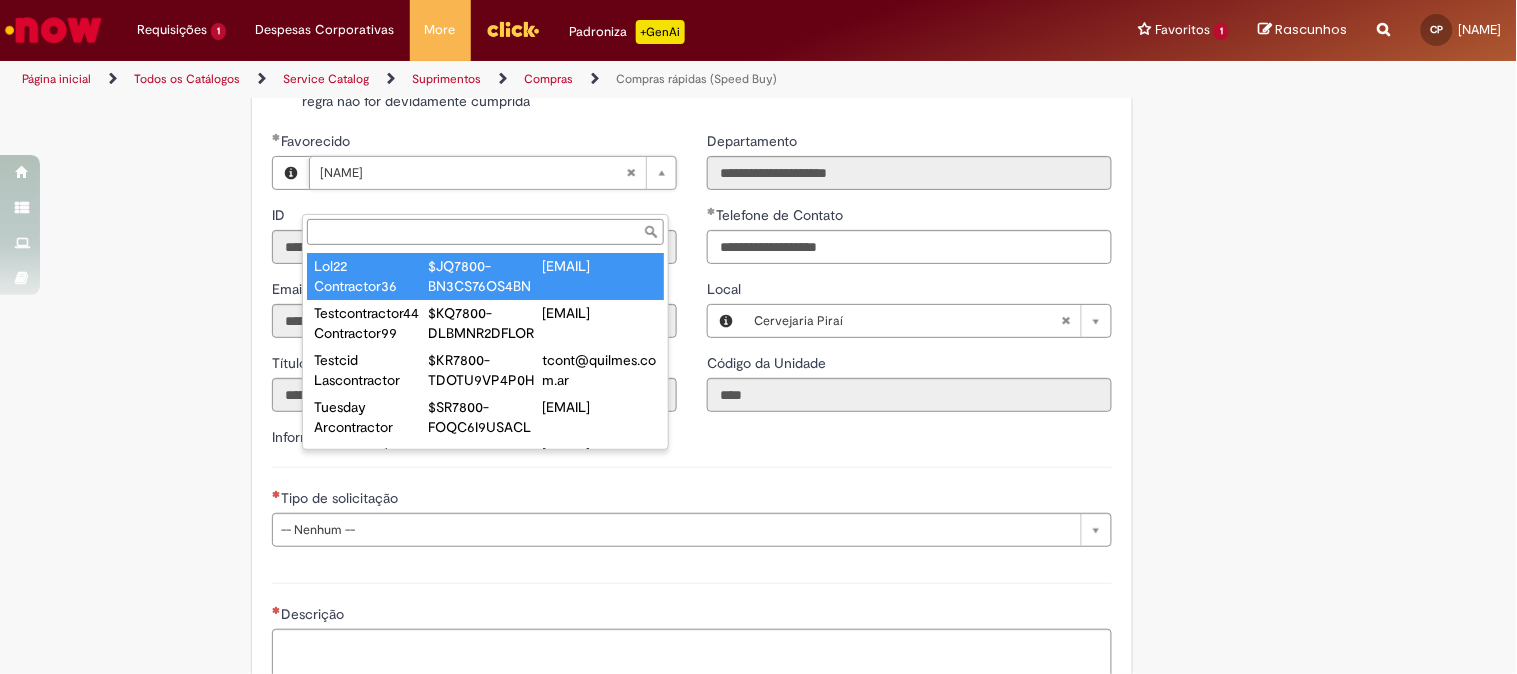 type on "**********" 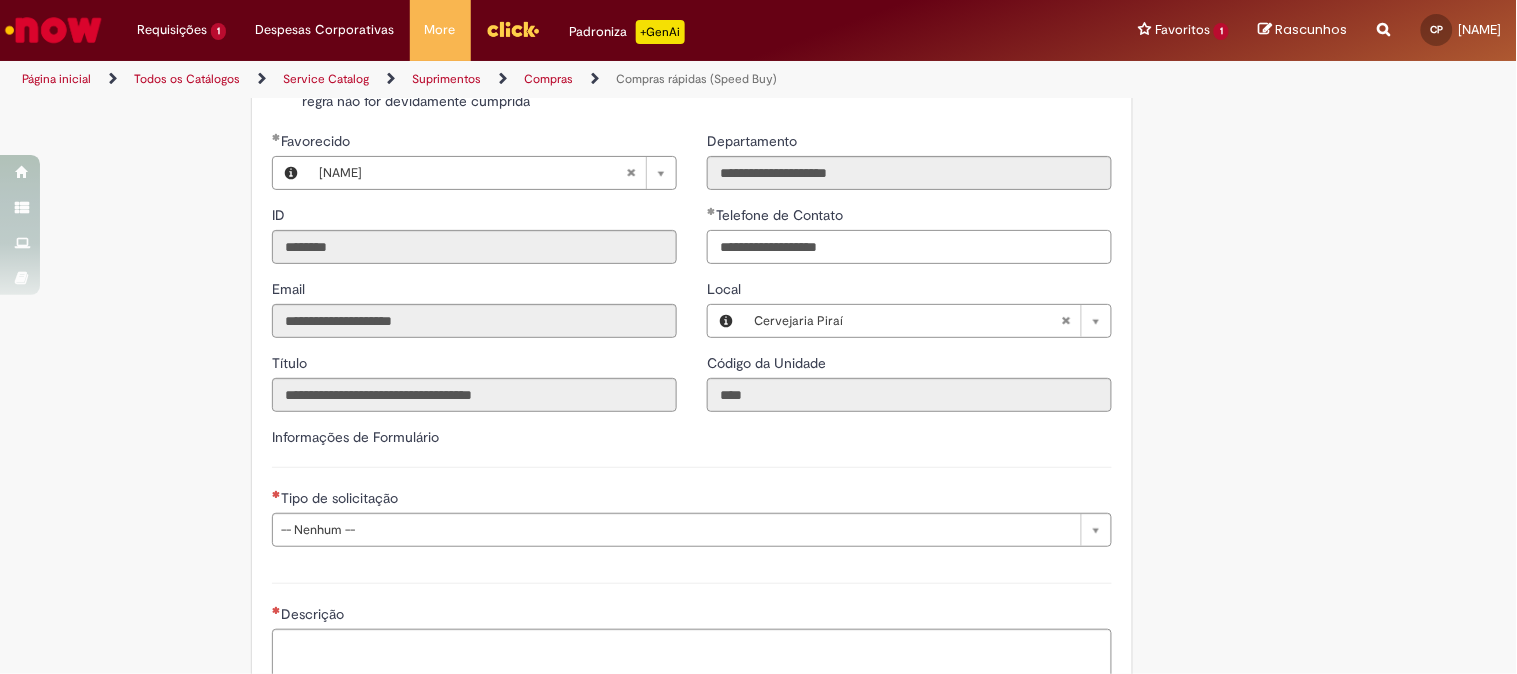 scroll, scrollTop: 0, scrollLeft: 0, axis: both 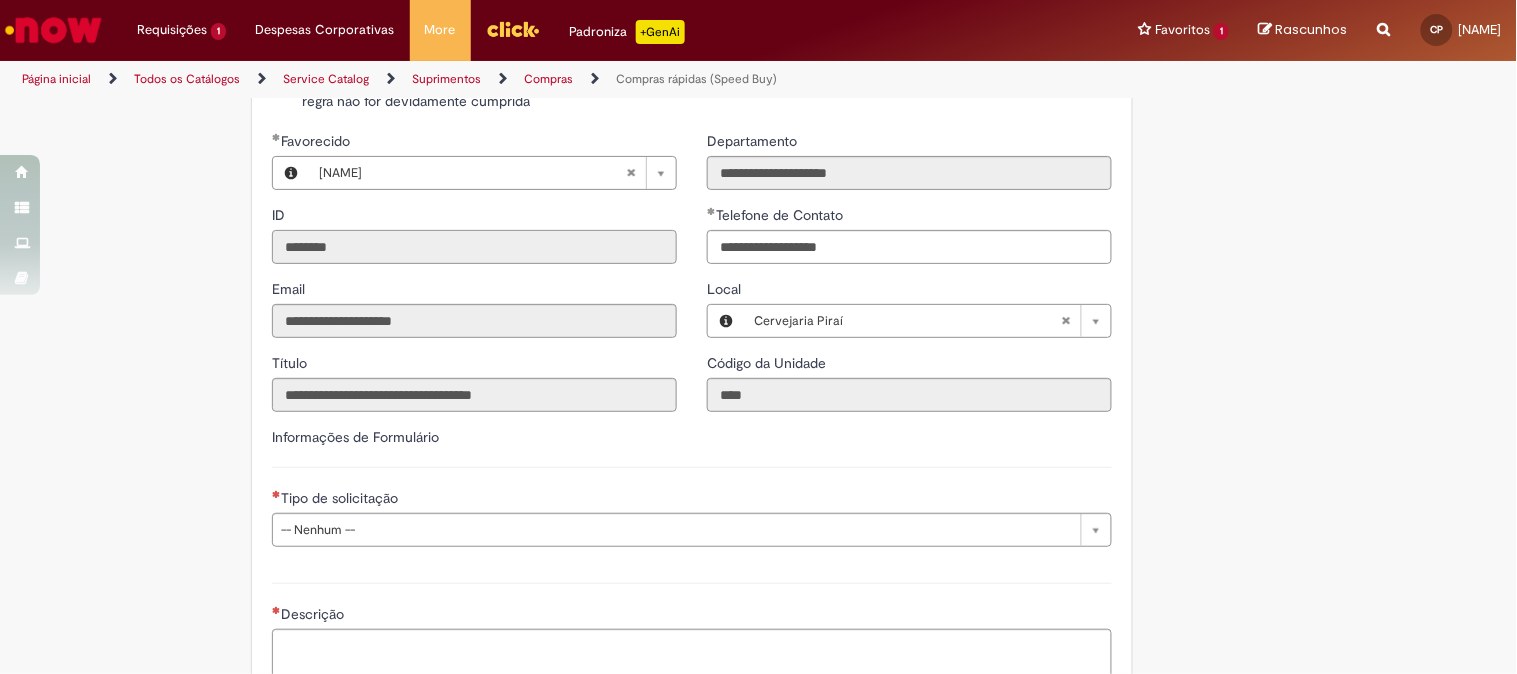 drag, startPoint x: 622, startPoint y: 271, endPoint x: 751, endPoint y: 283, distance: 129.55693 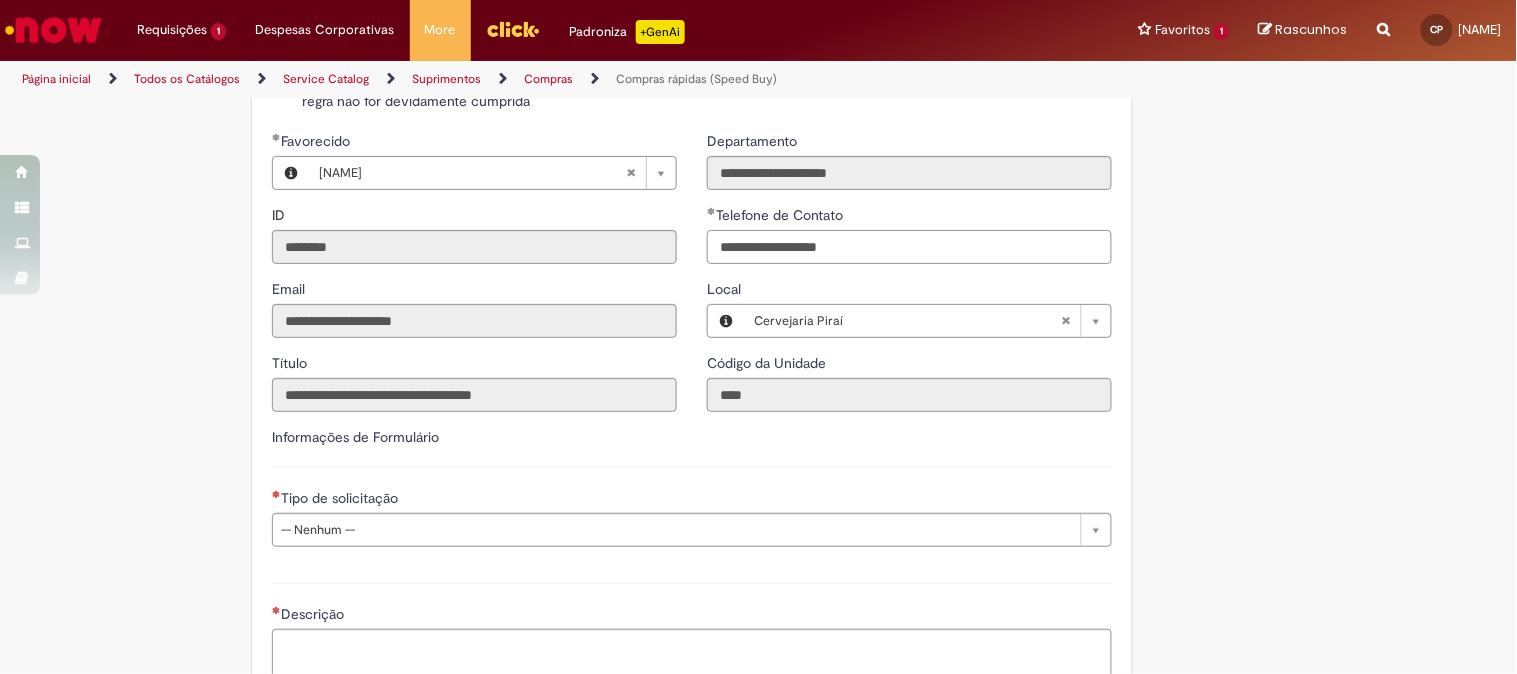 drag, startPoint x: 744, startPoint y: 271, endPoint x: 858, endPoint y: 296, distance: 116.70904 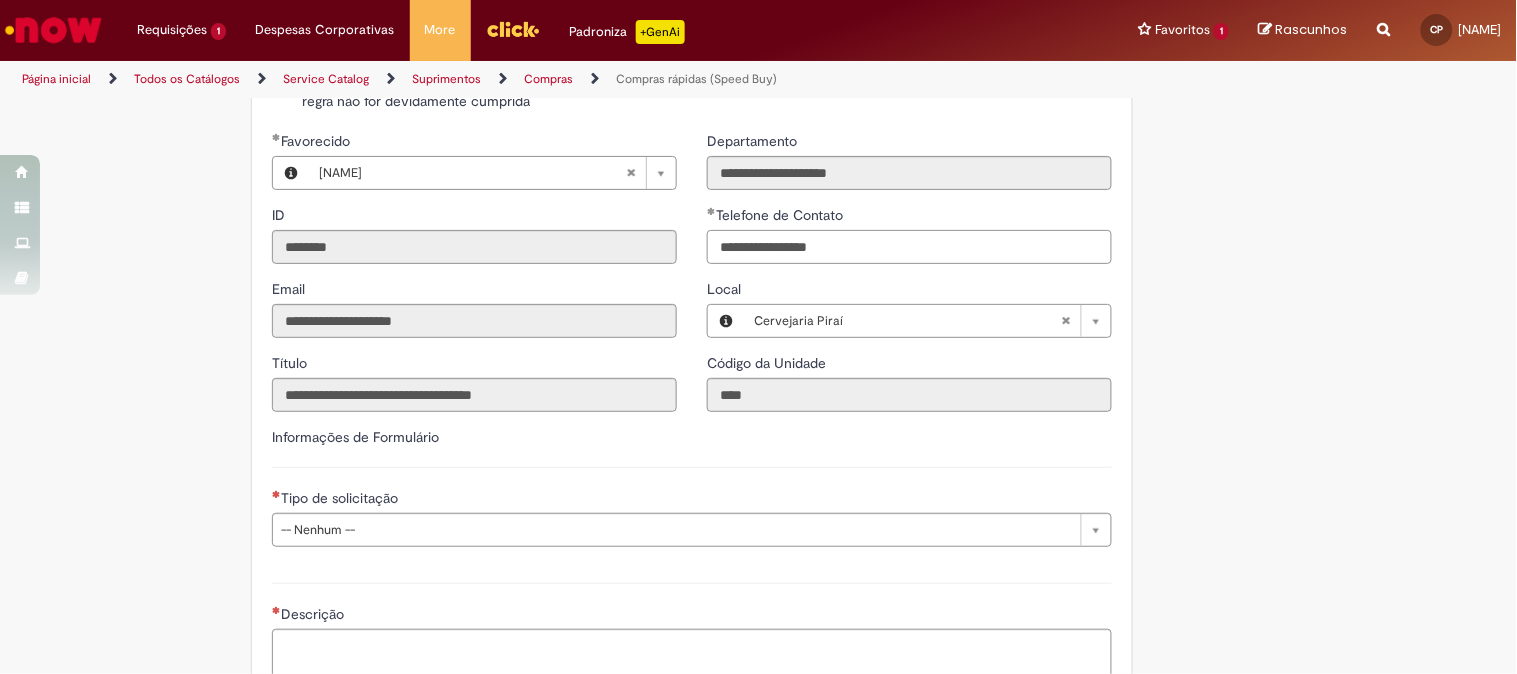 scroll, scrollTop: 2666, scrollLeft: 0, axis: vertical 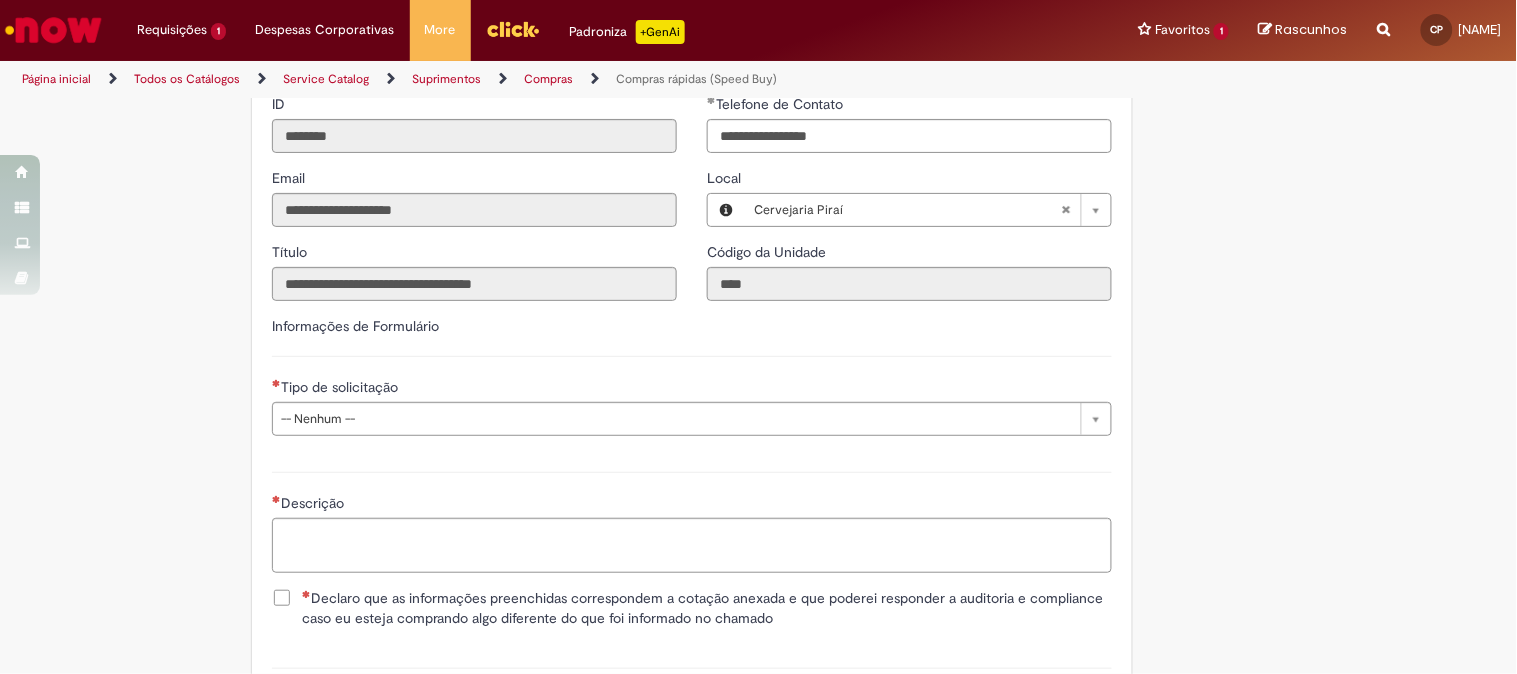 type on "**********" 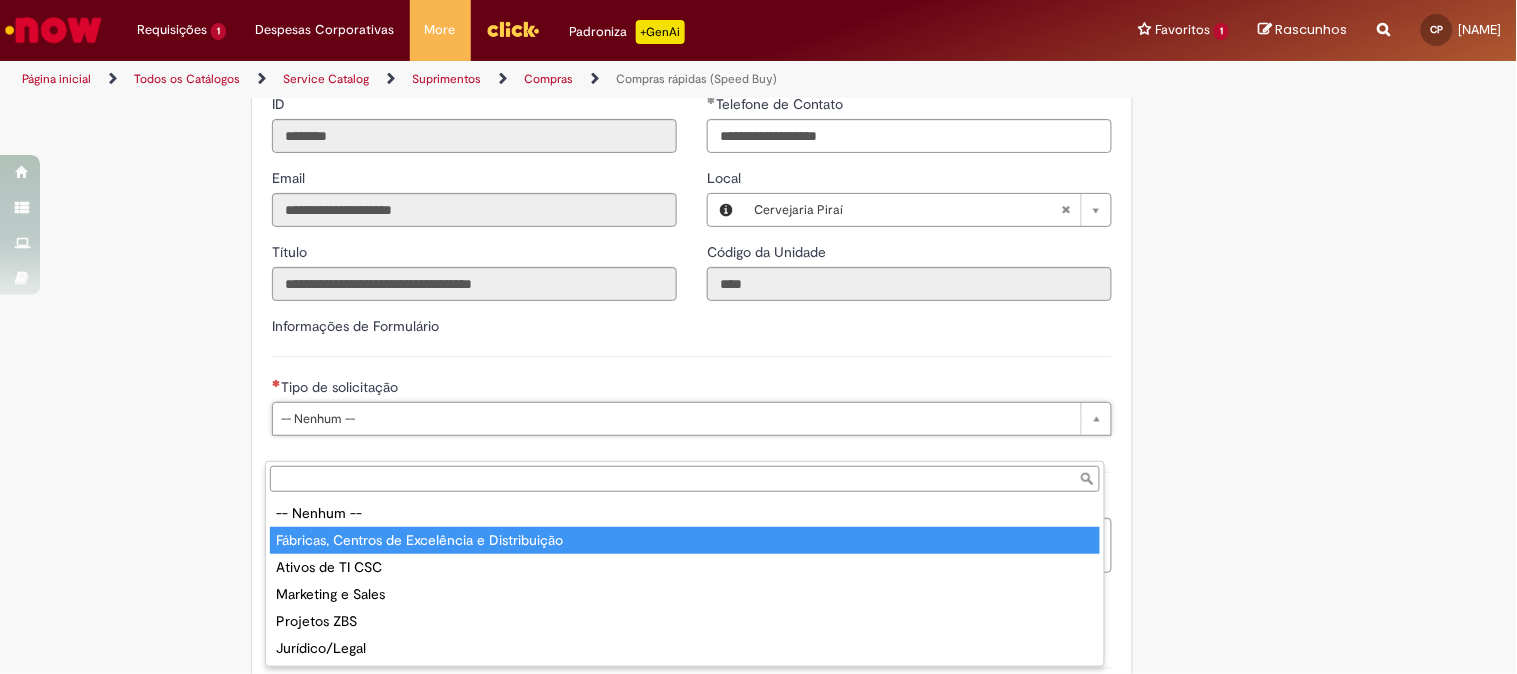 type on "**********" 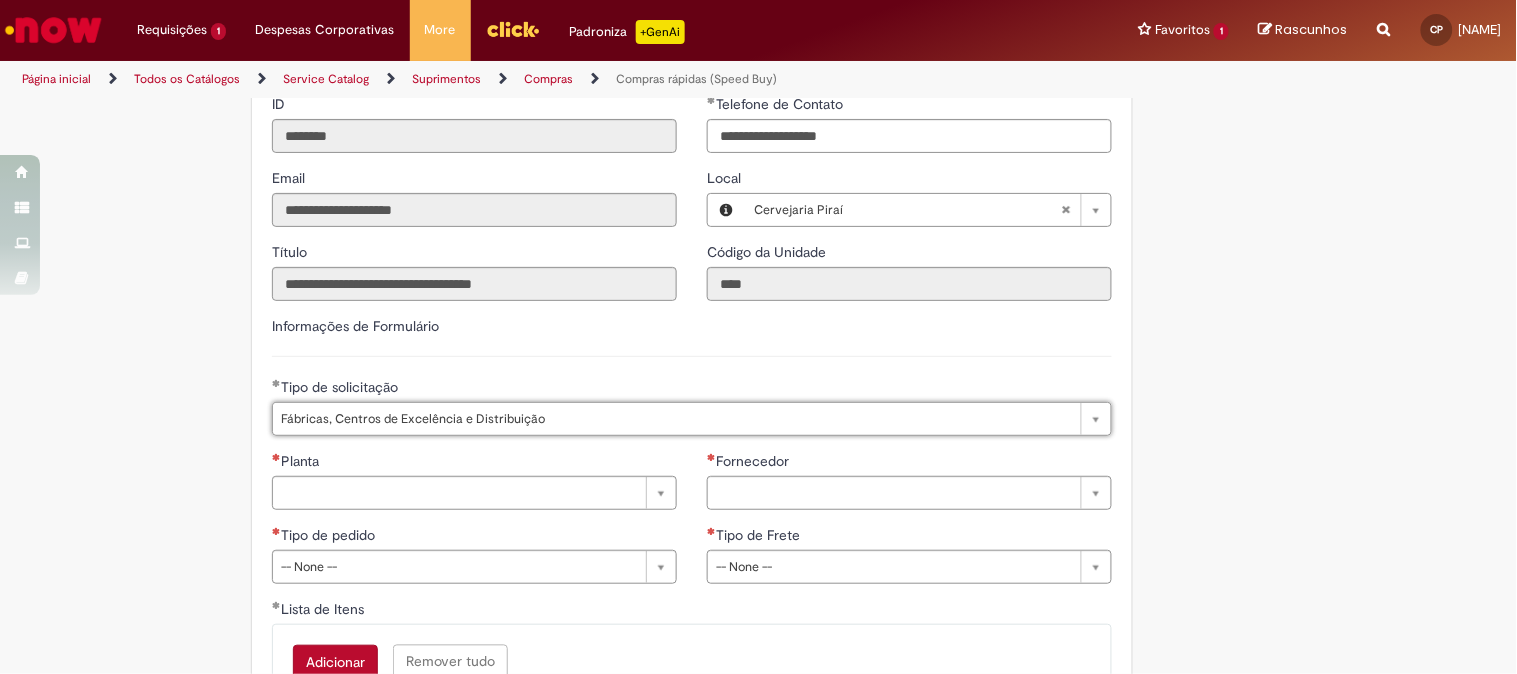 scroll, scrollTop: 2888, scrollLeft: 0, axis: vertical 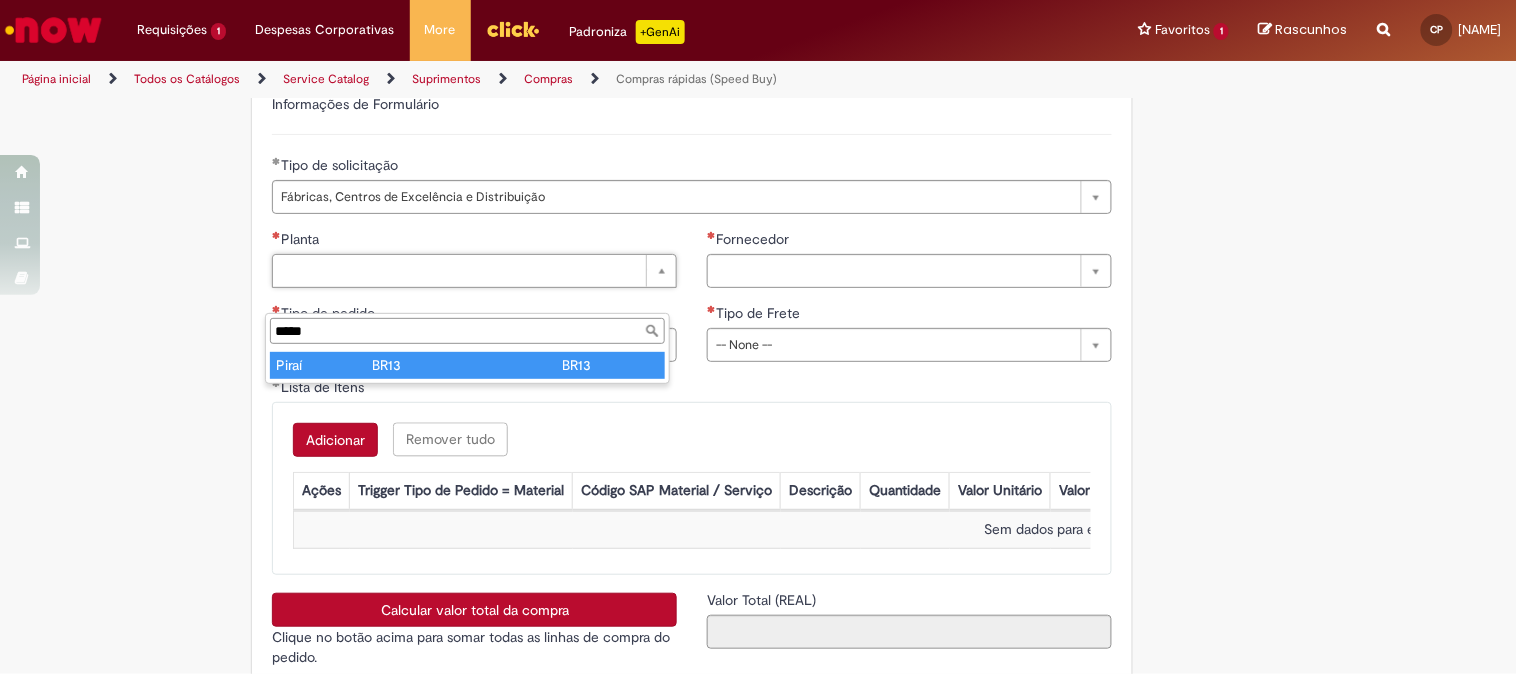 type on "*****" 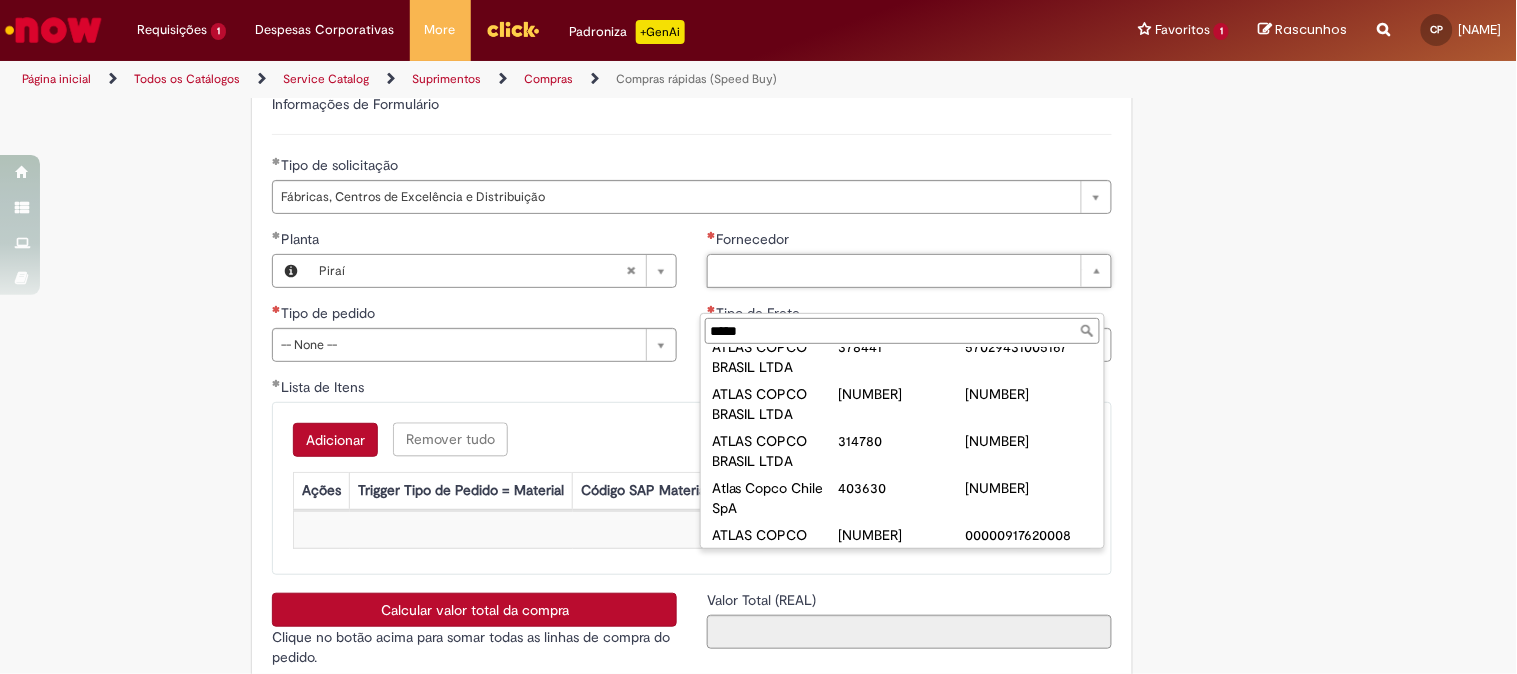 scroll, scrollTop: 0, scrollLeft: 0, axis: both 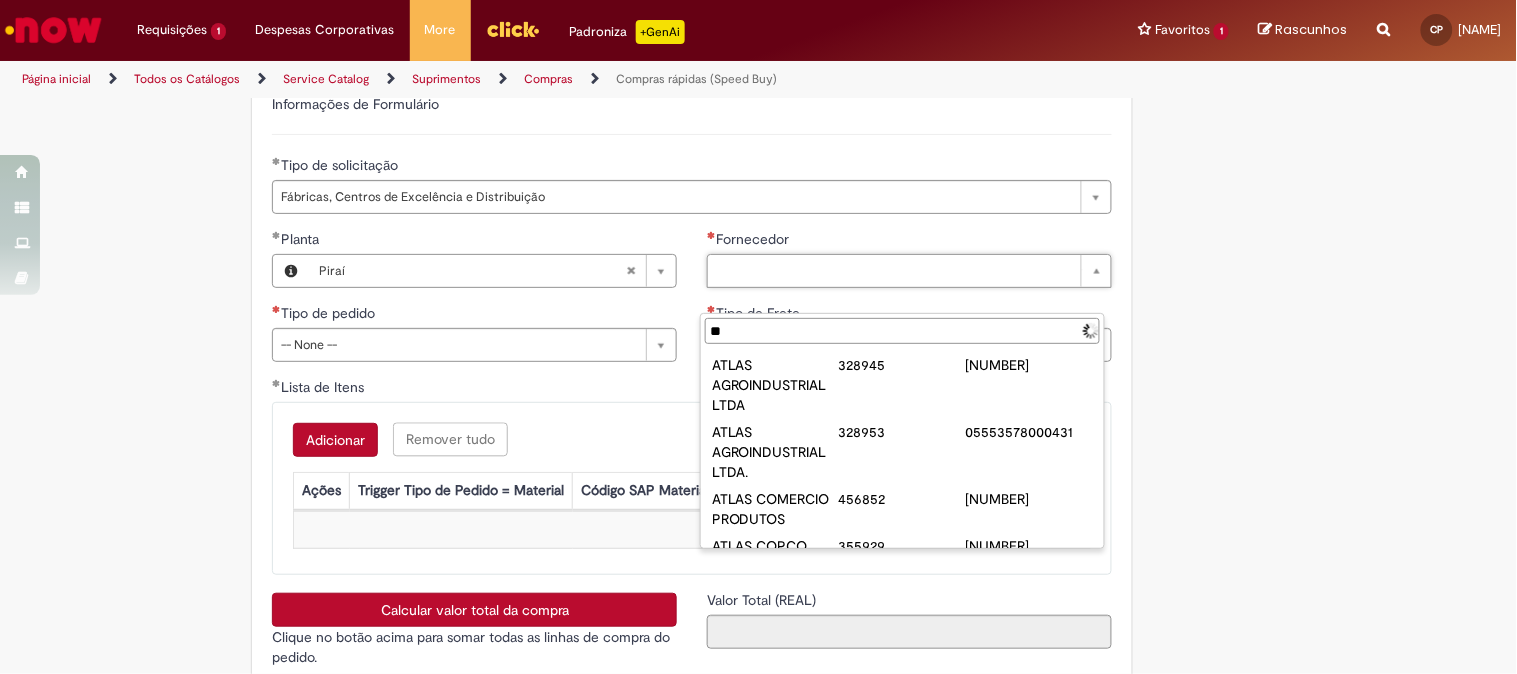type on "*" 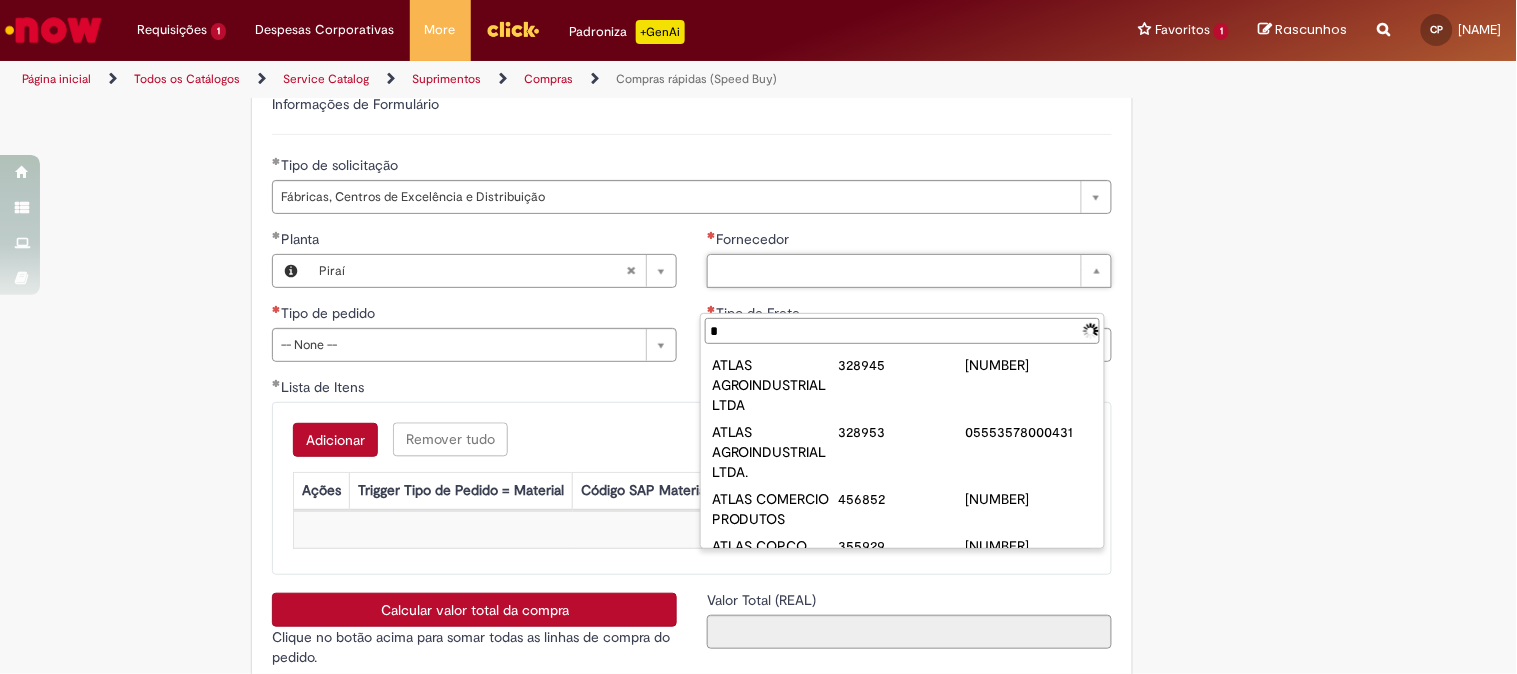 type 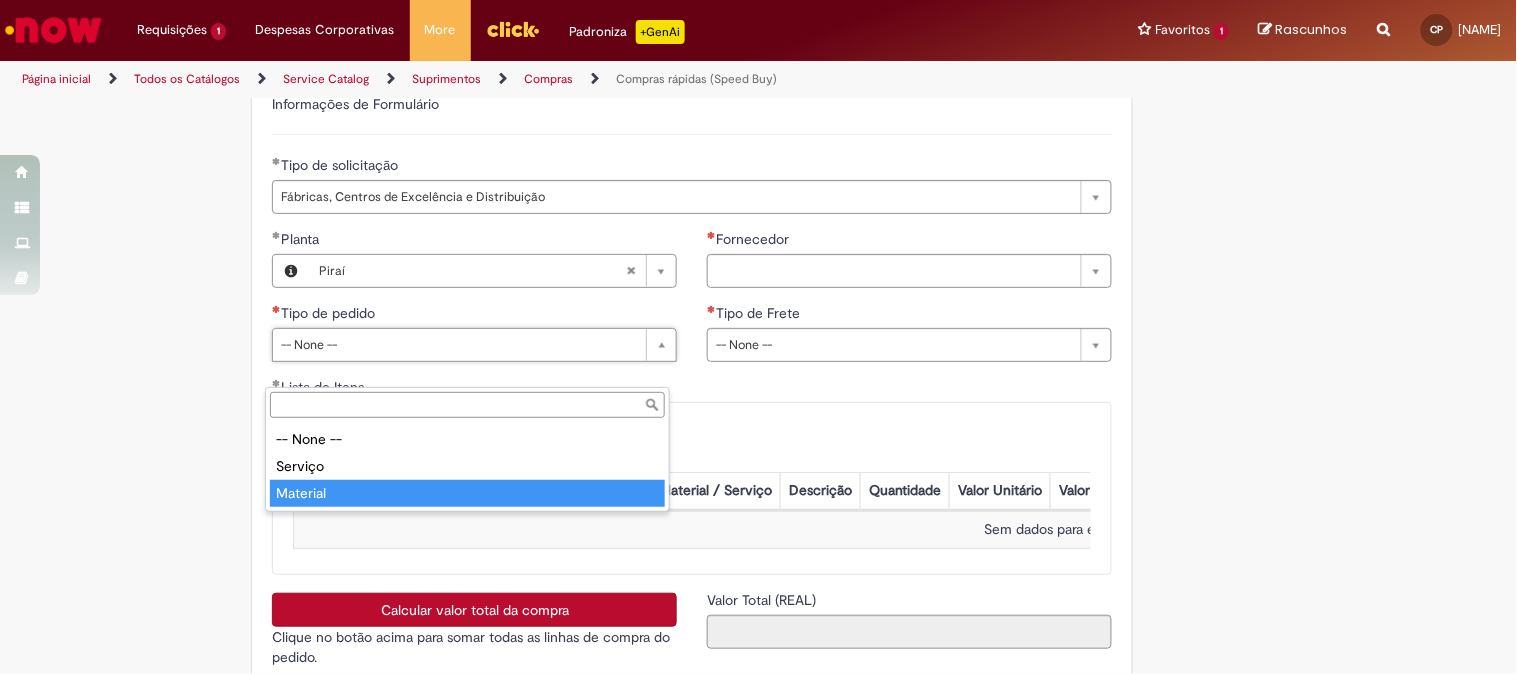 type on "********" 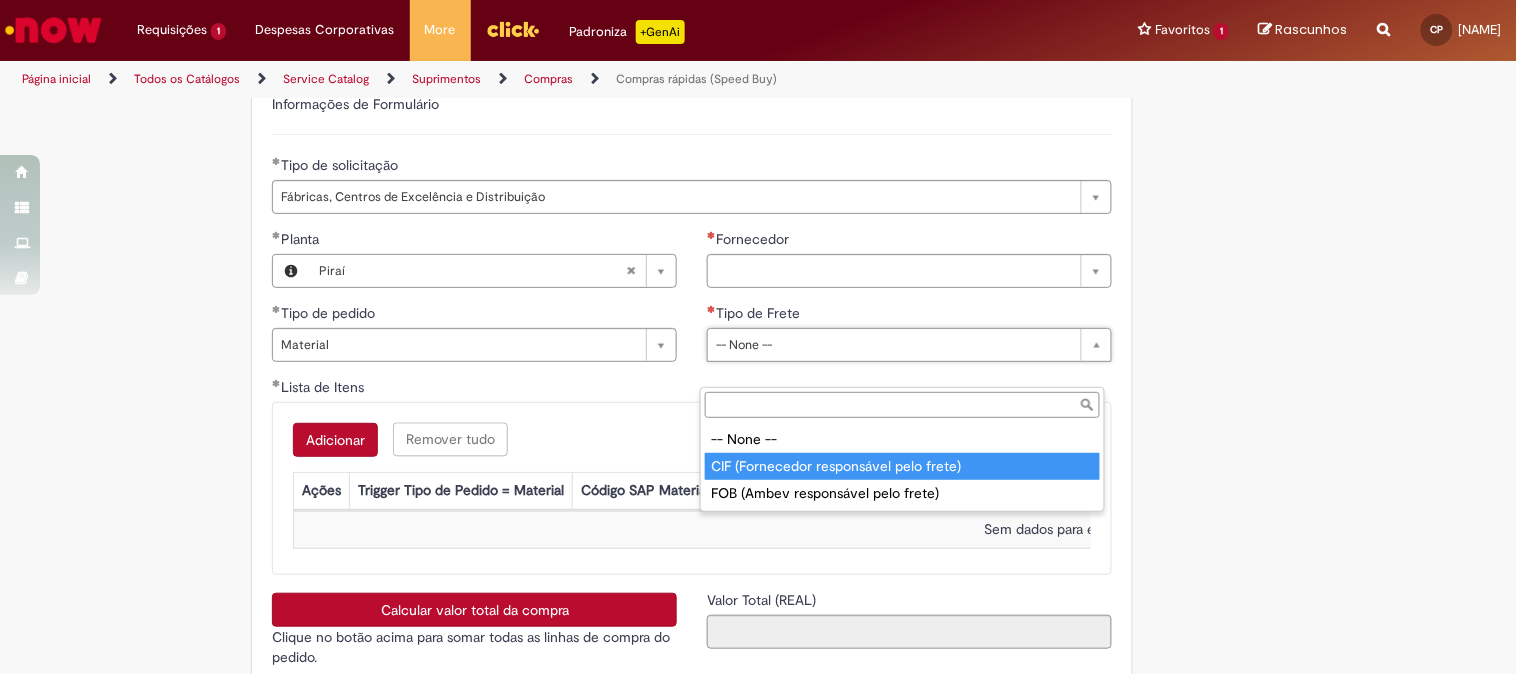 type on "**********" 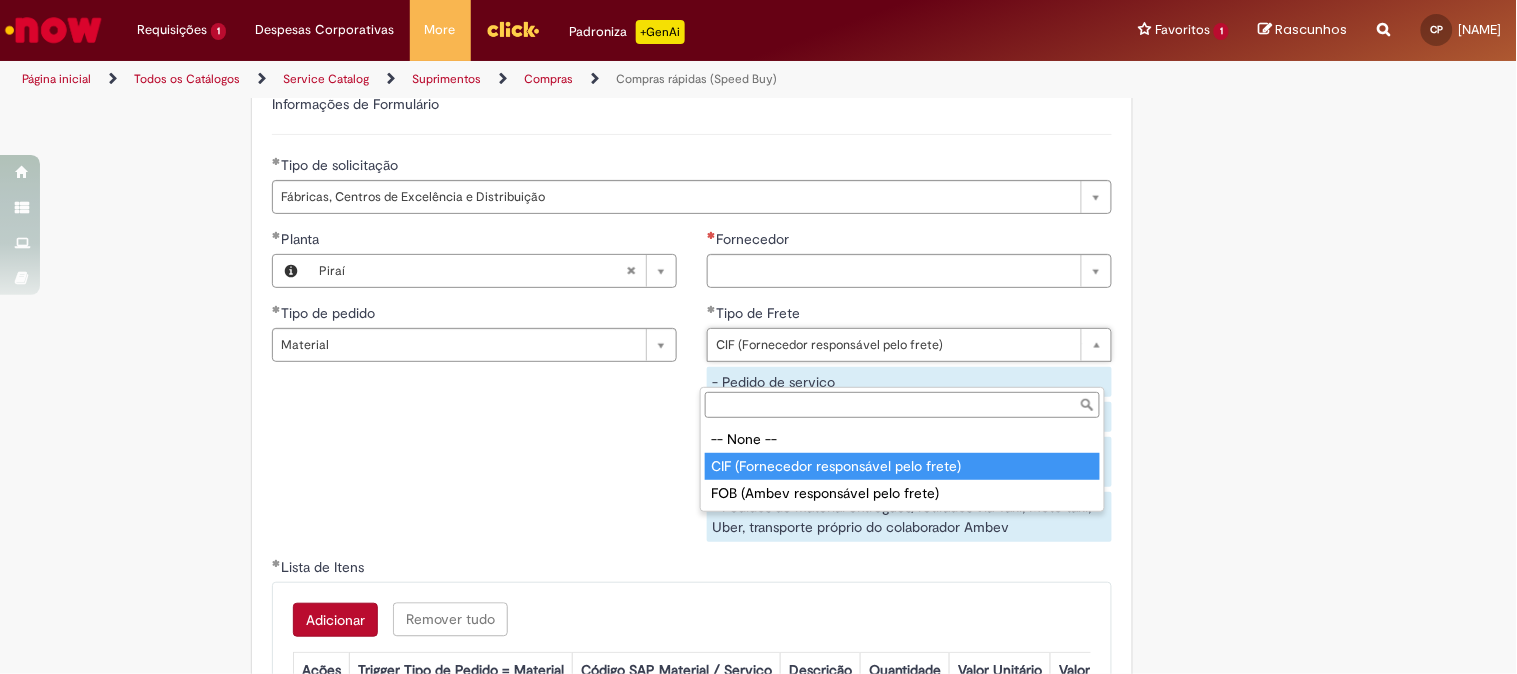 type on "**********" 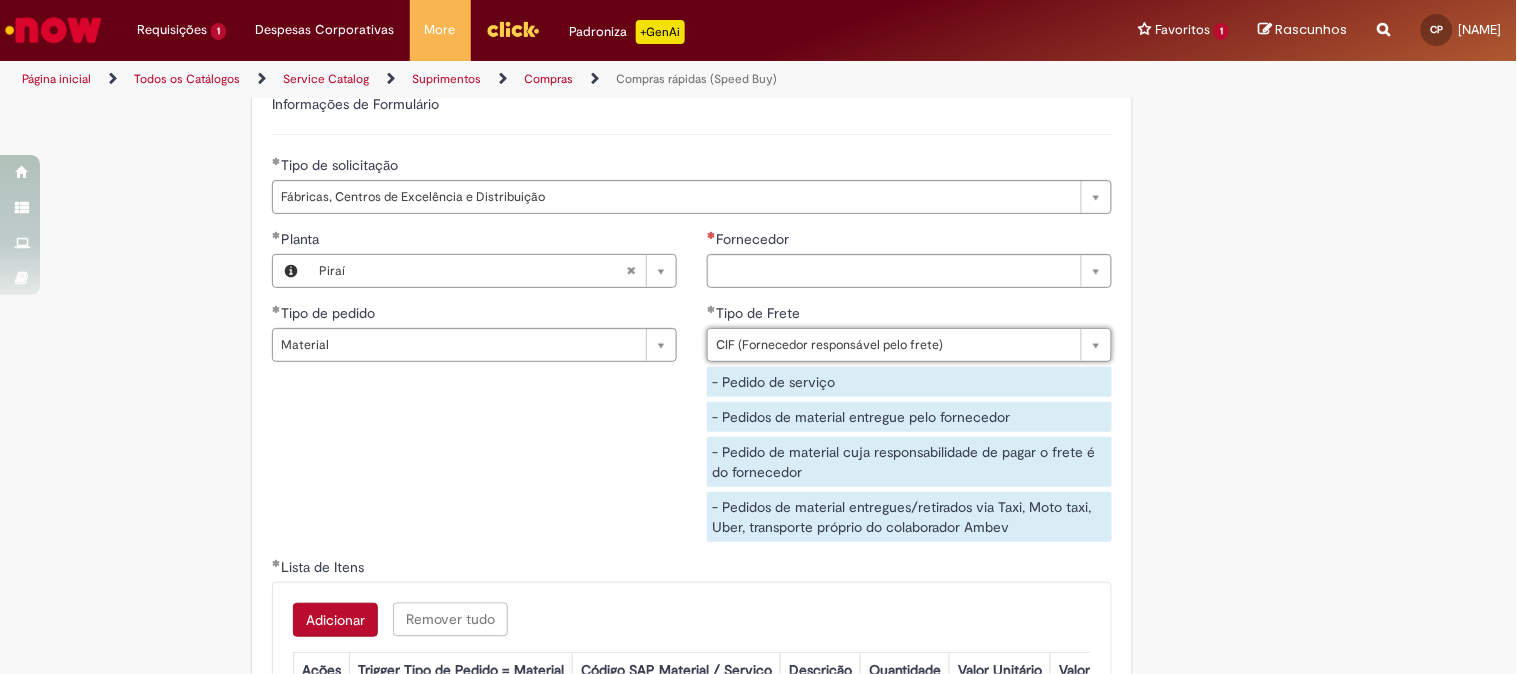 scroll, scrollTop: 0, scrollLeft: 247, axis: horizontal 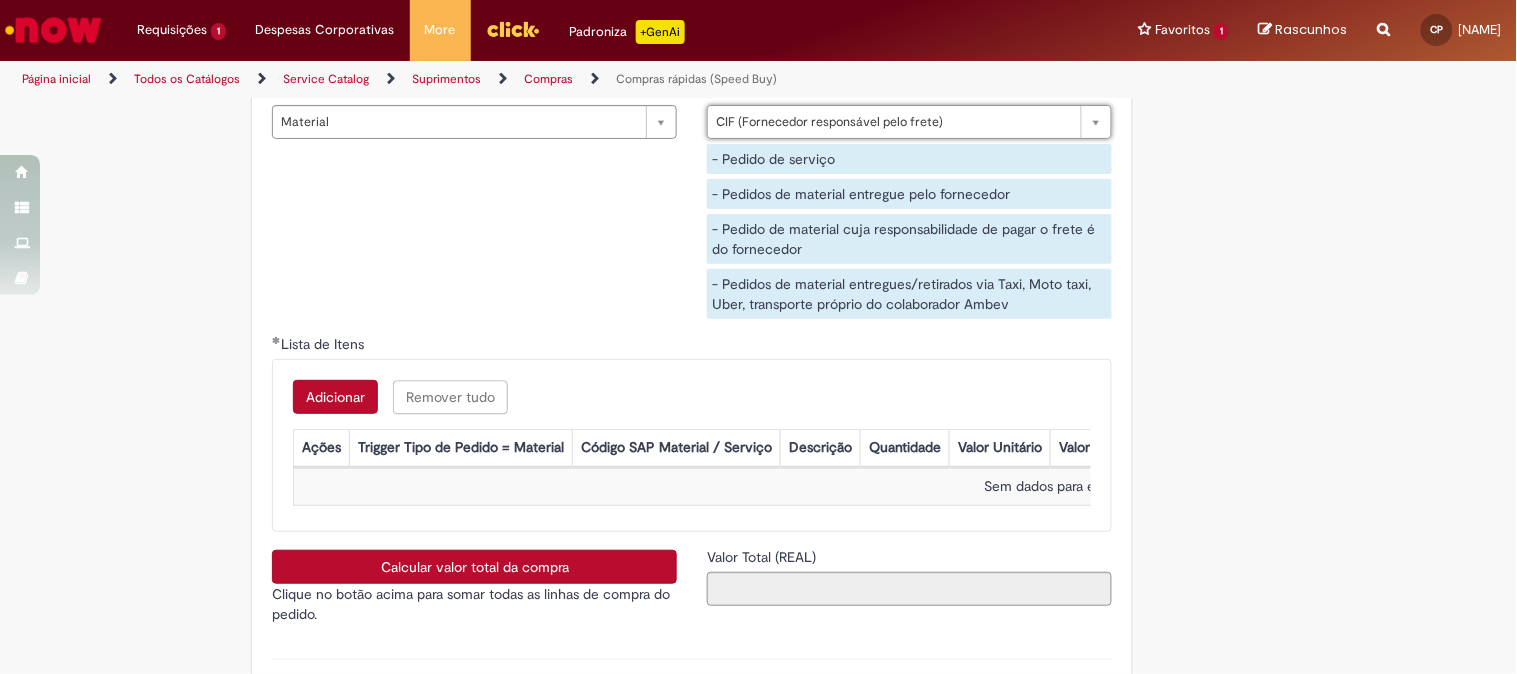 click on "Adicionar" at bounding box center (335, 397) 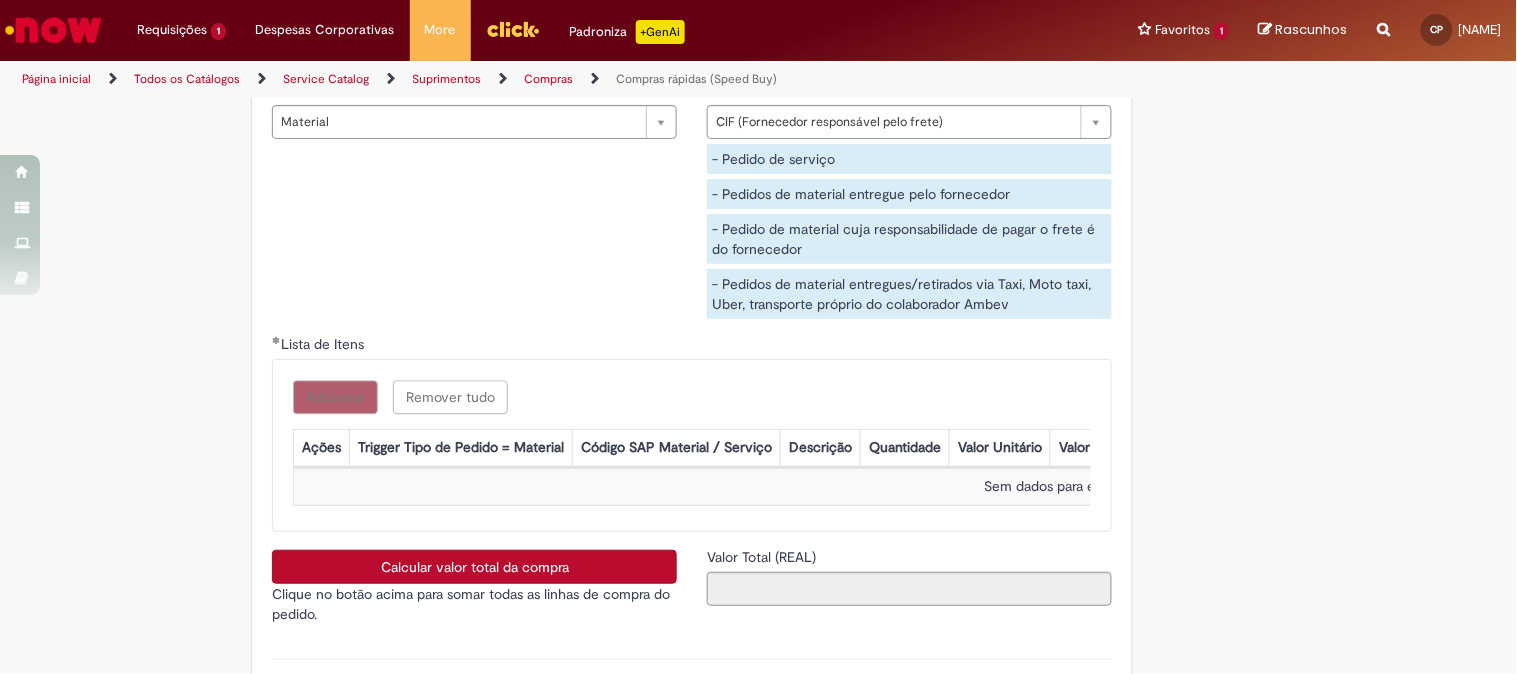scroll, scrollTop: 0, scrollLeft: 0, axis: both 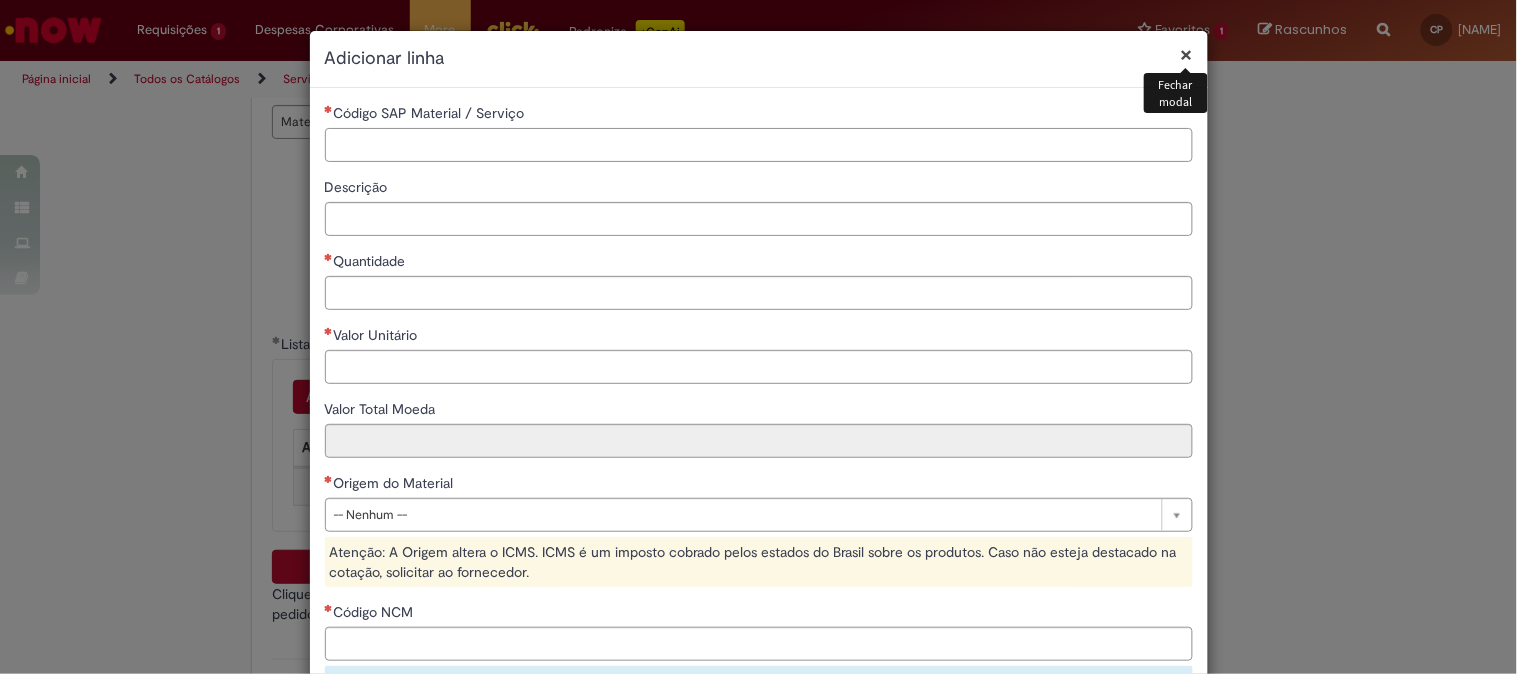 click on "Código SAP Material / Serviço" at bounding box center [759, 145] 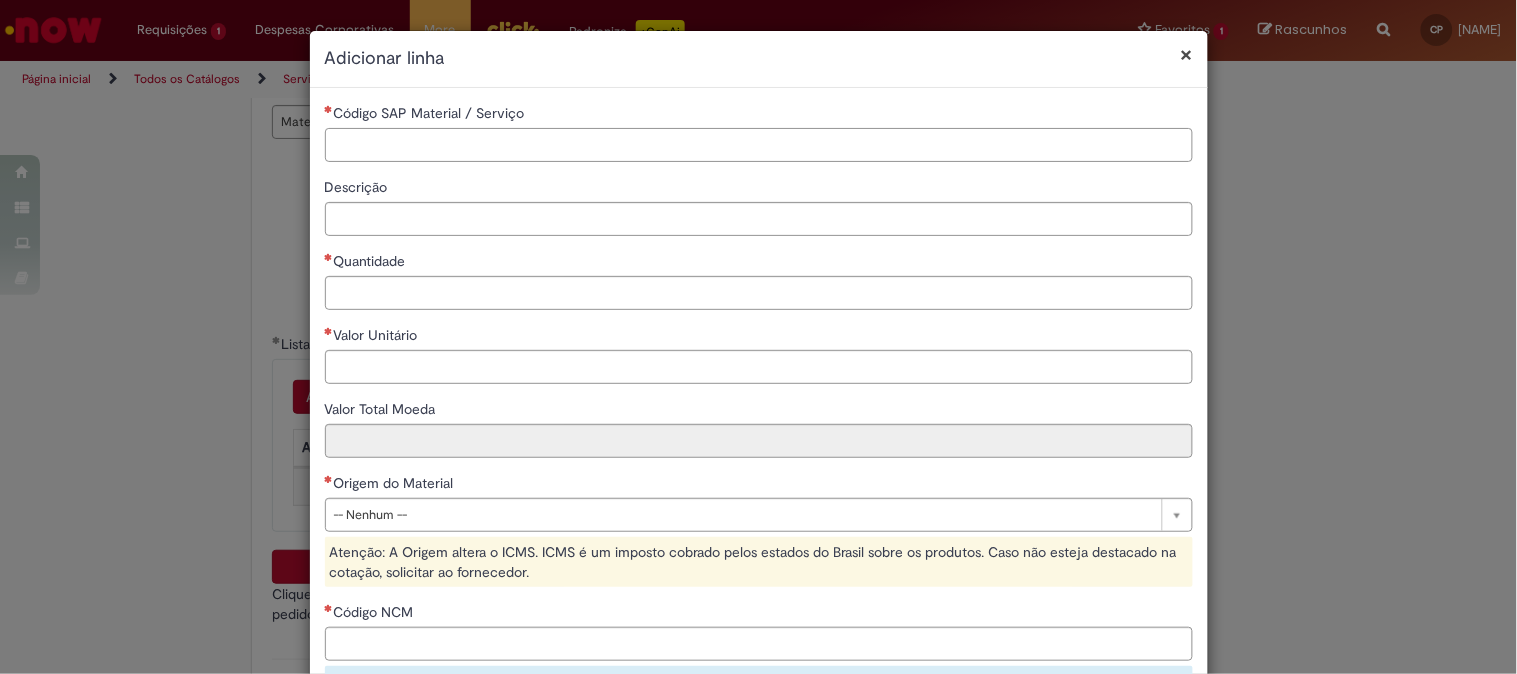 paste on "********" 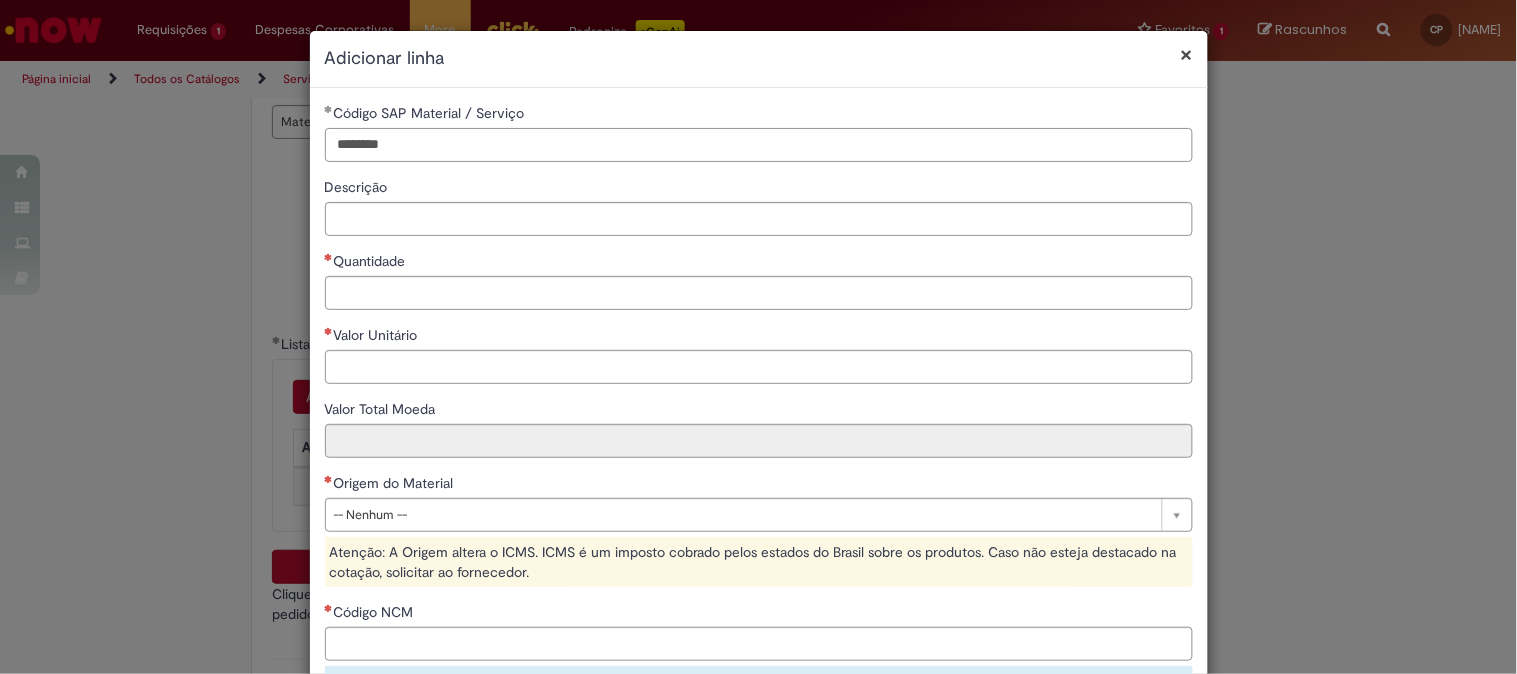 type on "********" 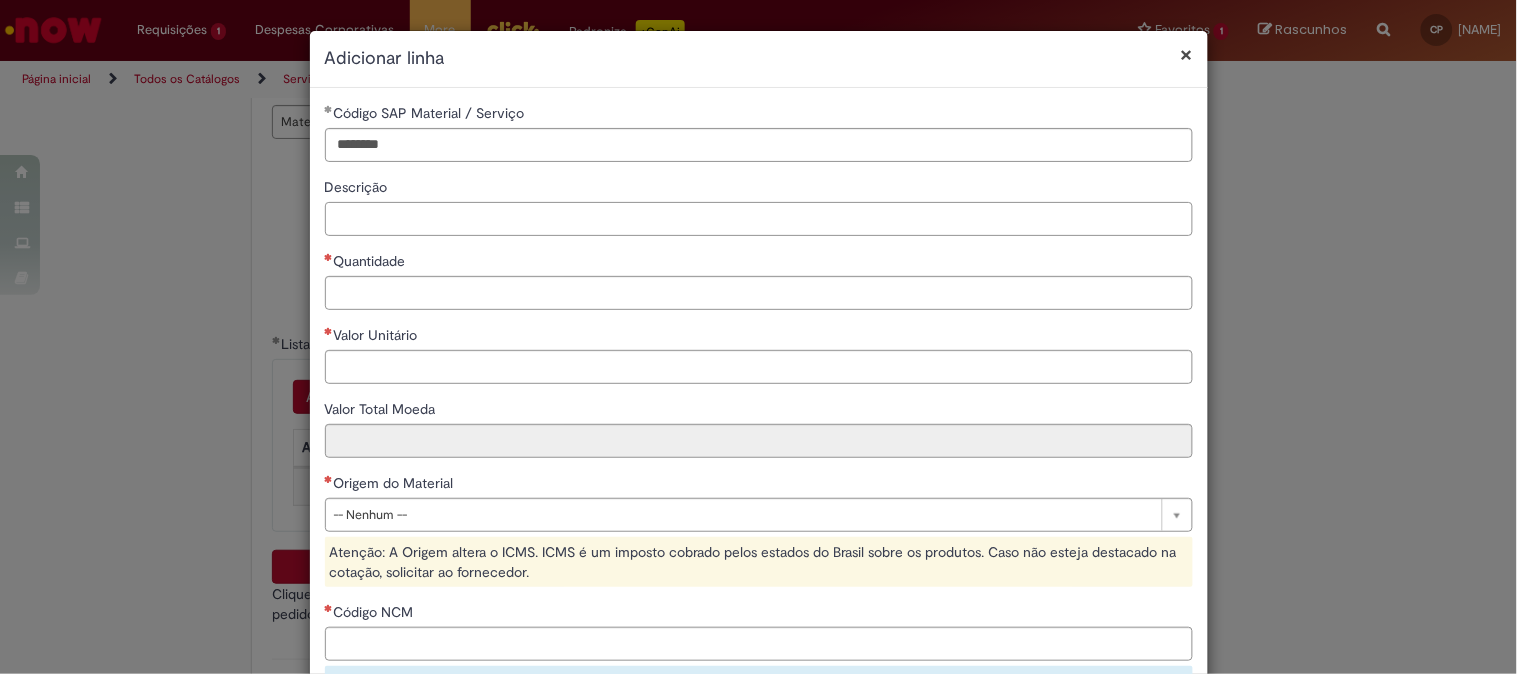 click on "Descrição" at bounding box center [759, 219] 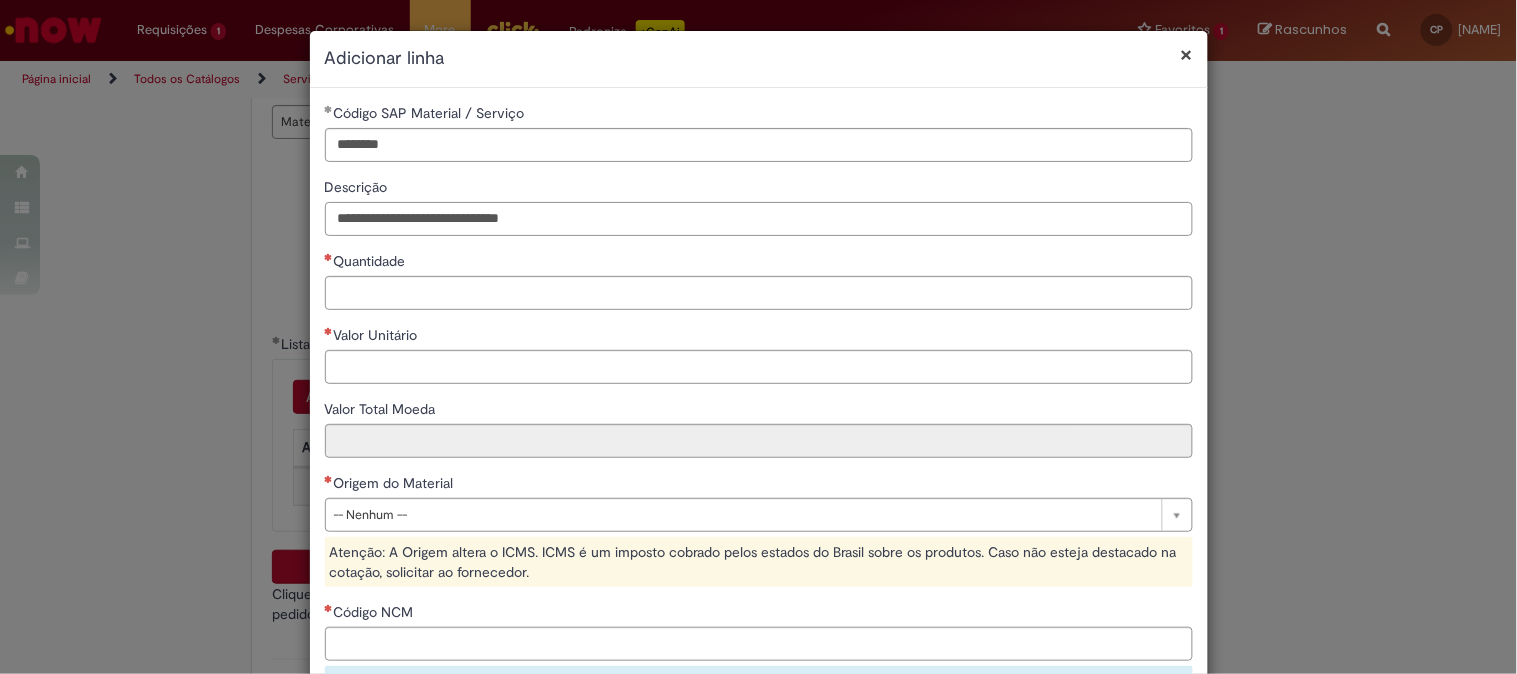 type on "**********" 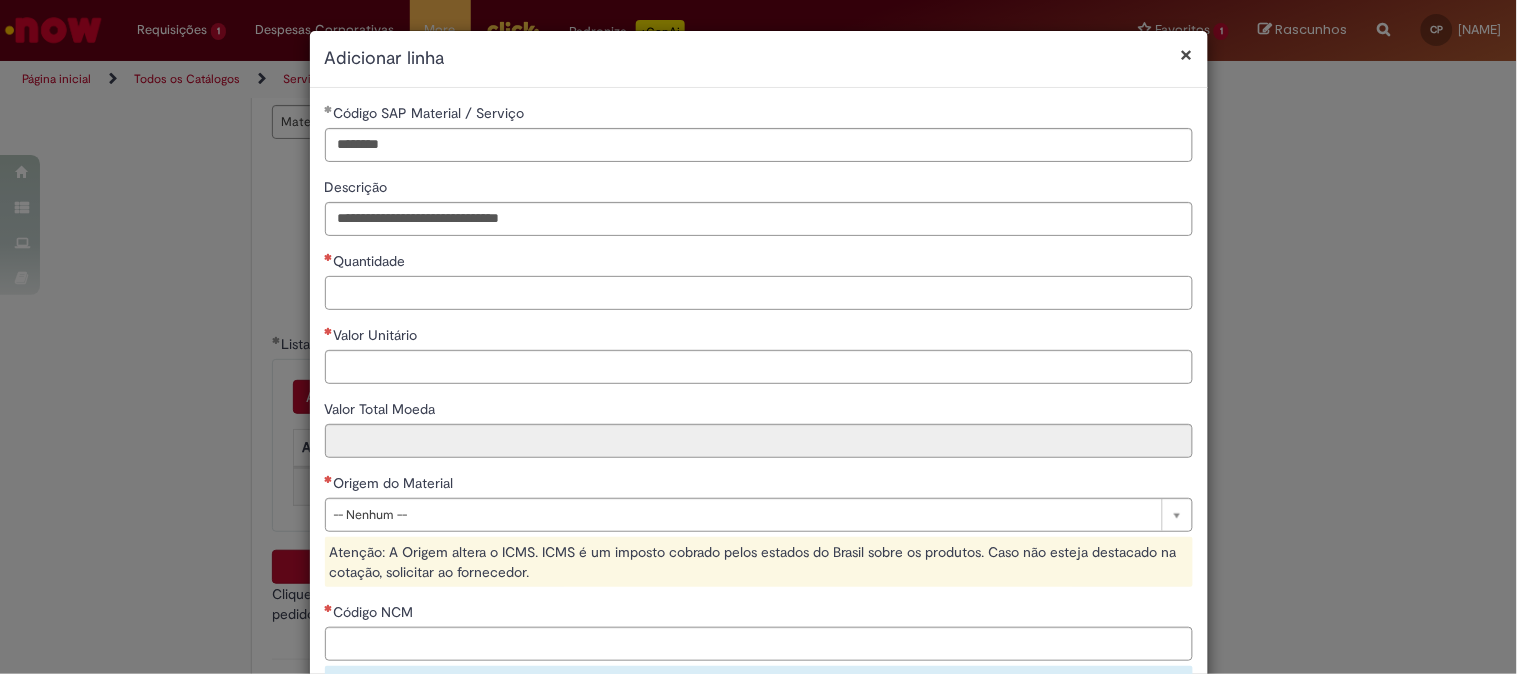 click on "Quantidade" at bounding box center [759, 293] 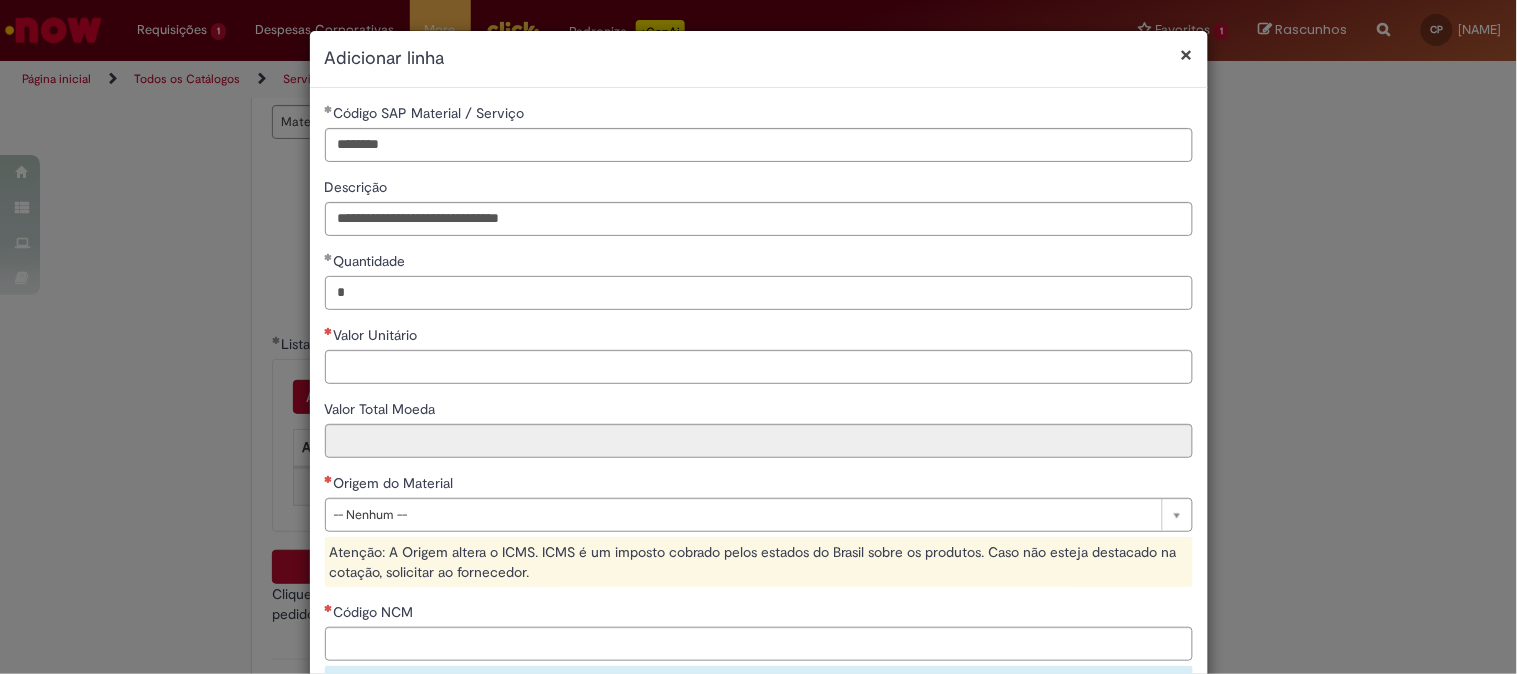 type on "*" 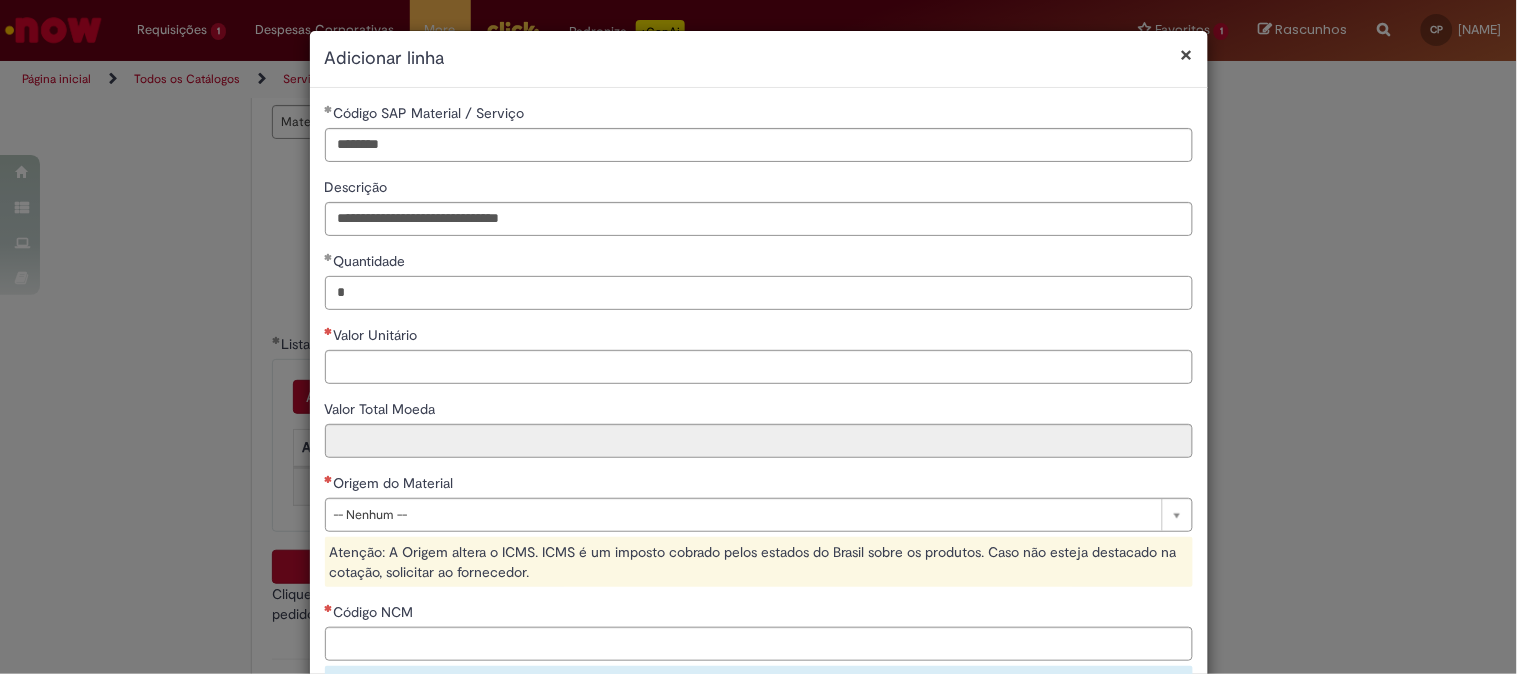 type on "*" 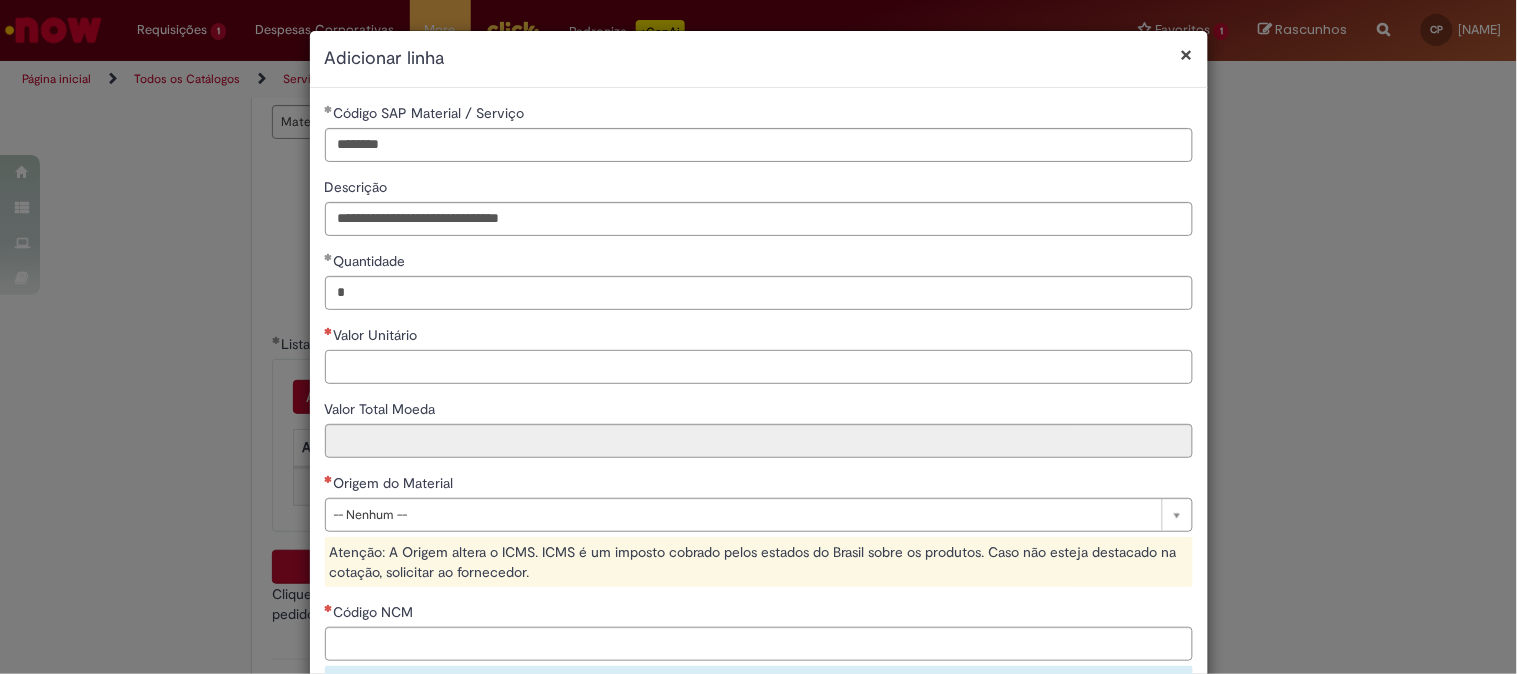 click on "Valor Unitário" at bounding box center [759, 367] 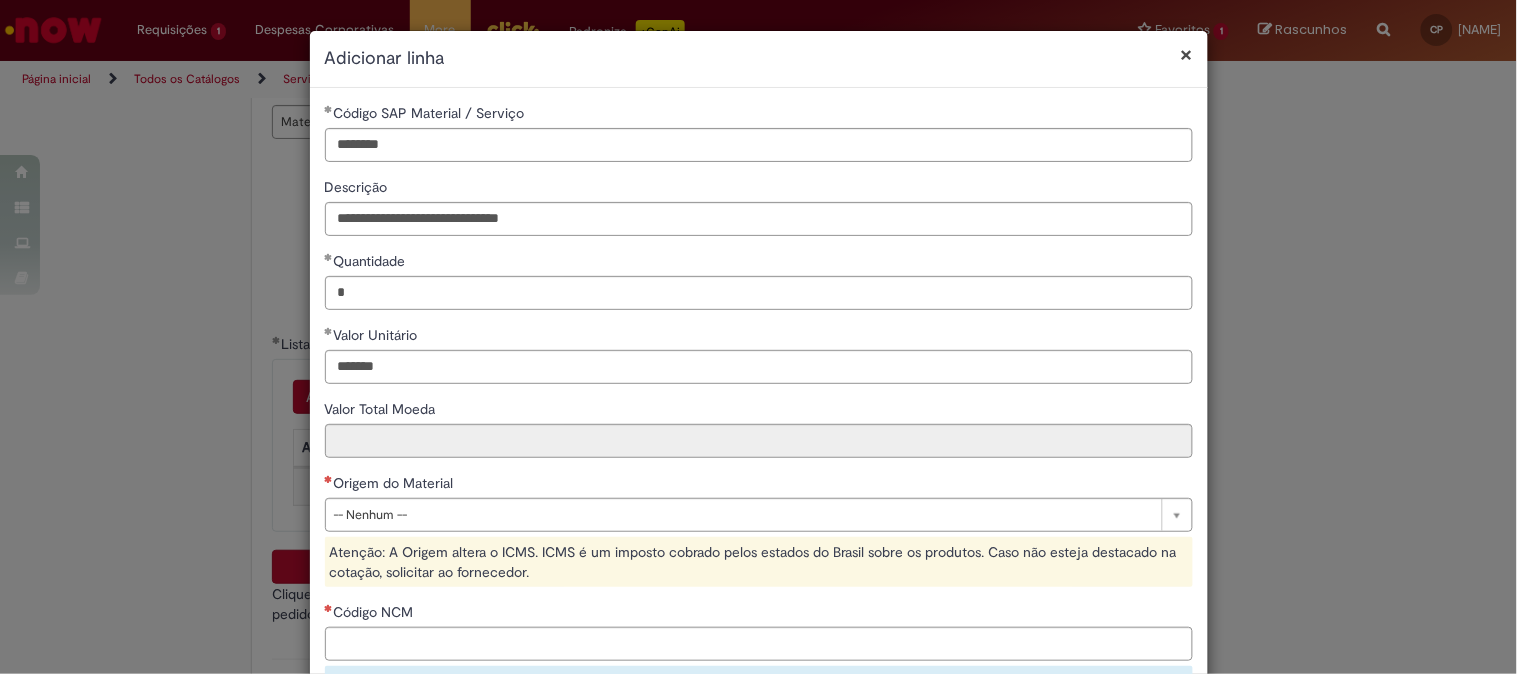 type on "********" 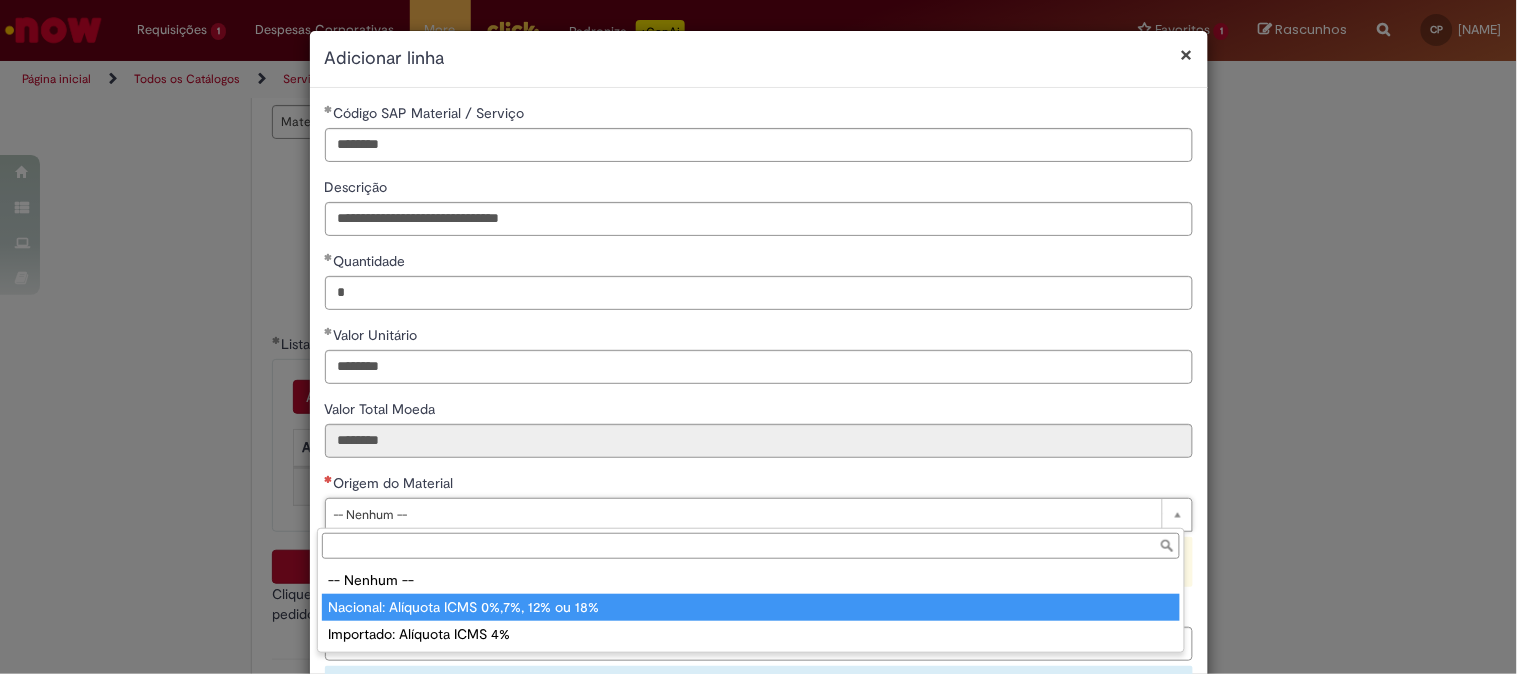 type on "**********" 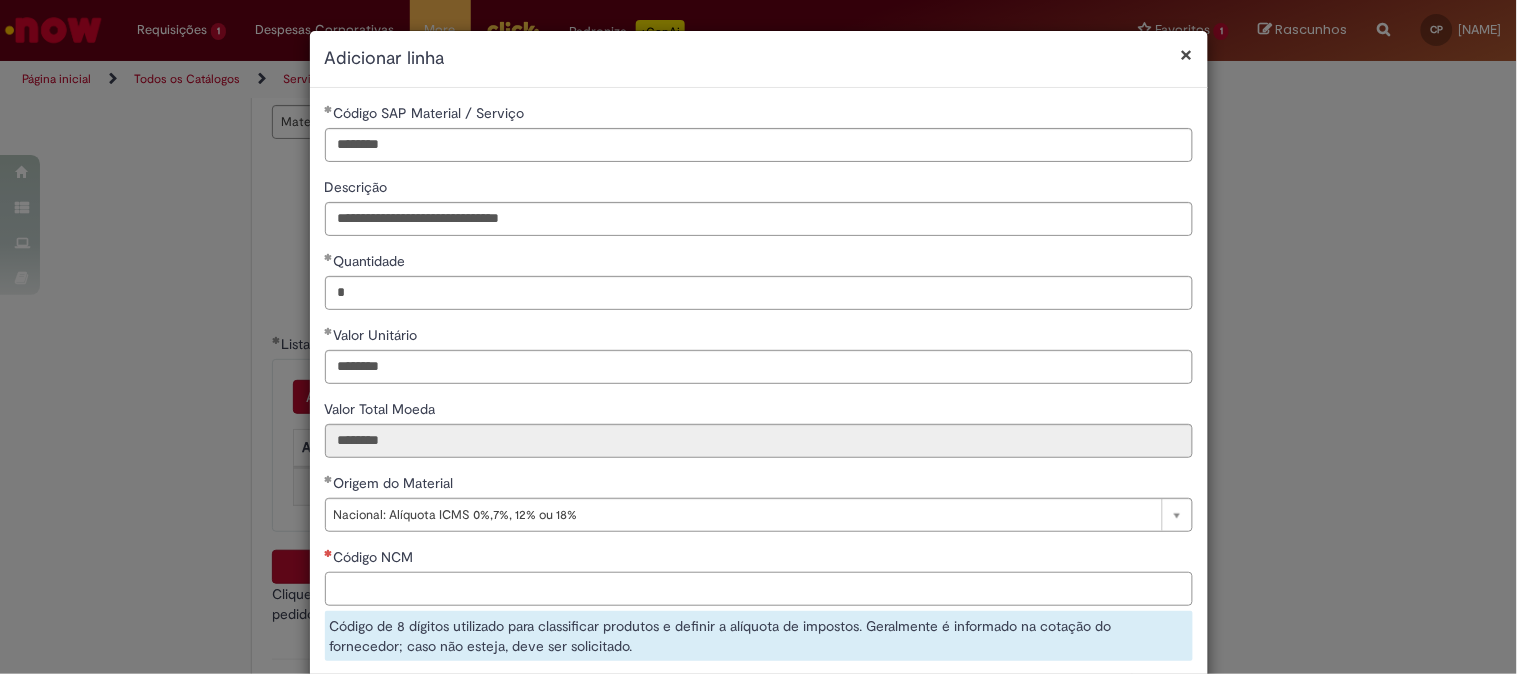 click on "Código NCM" at bounding box center [759, 589] 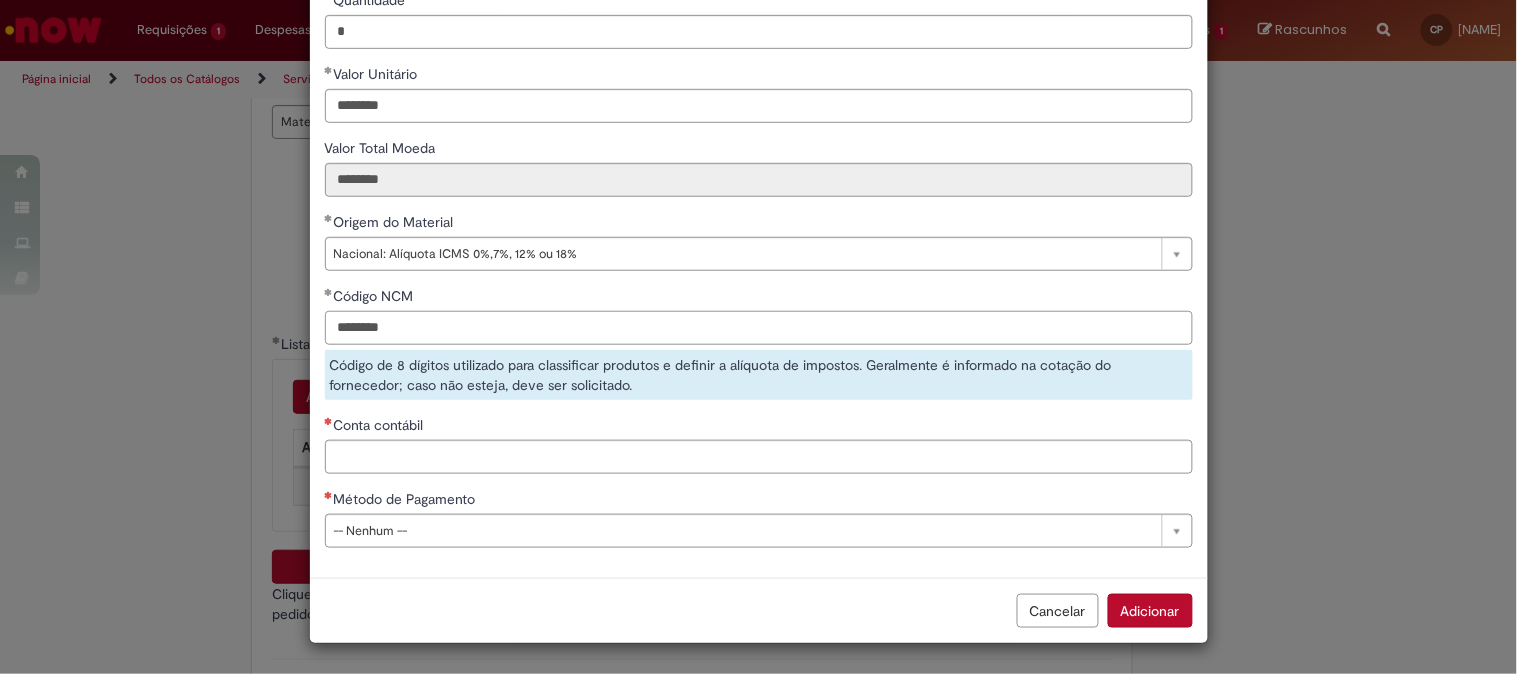 type on "********" 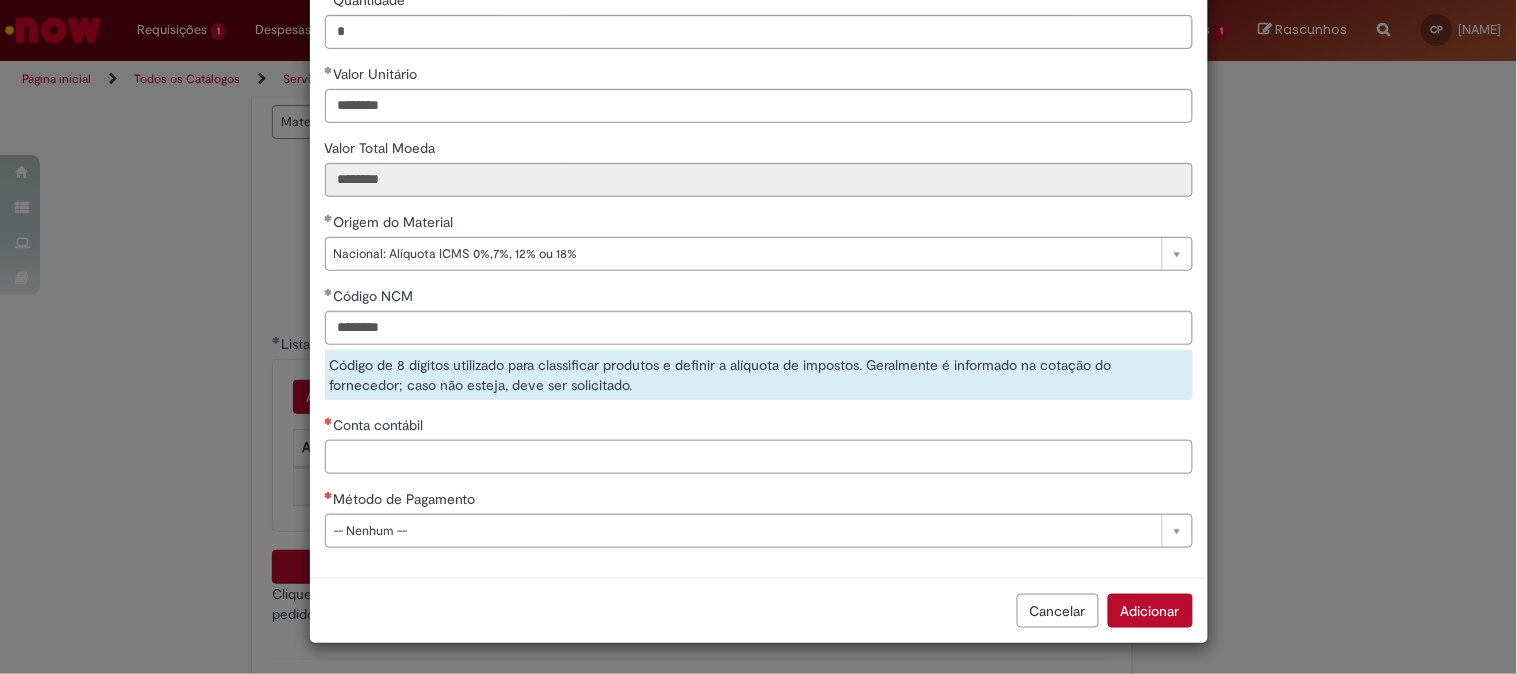 click on "Conta contábil" at bounding box center [759, 457] 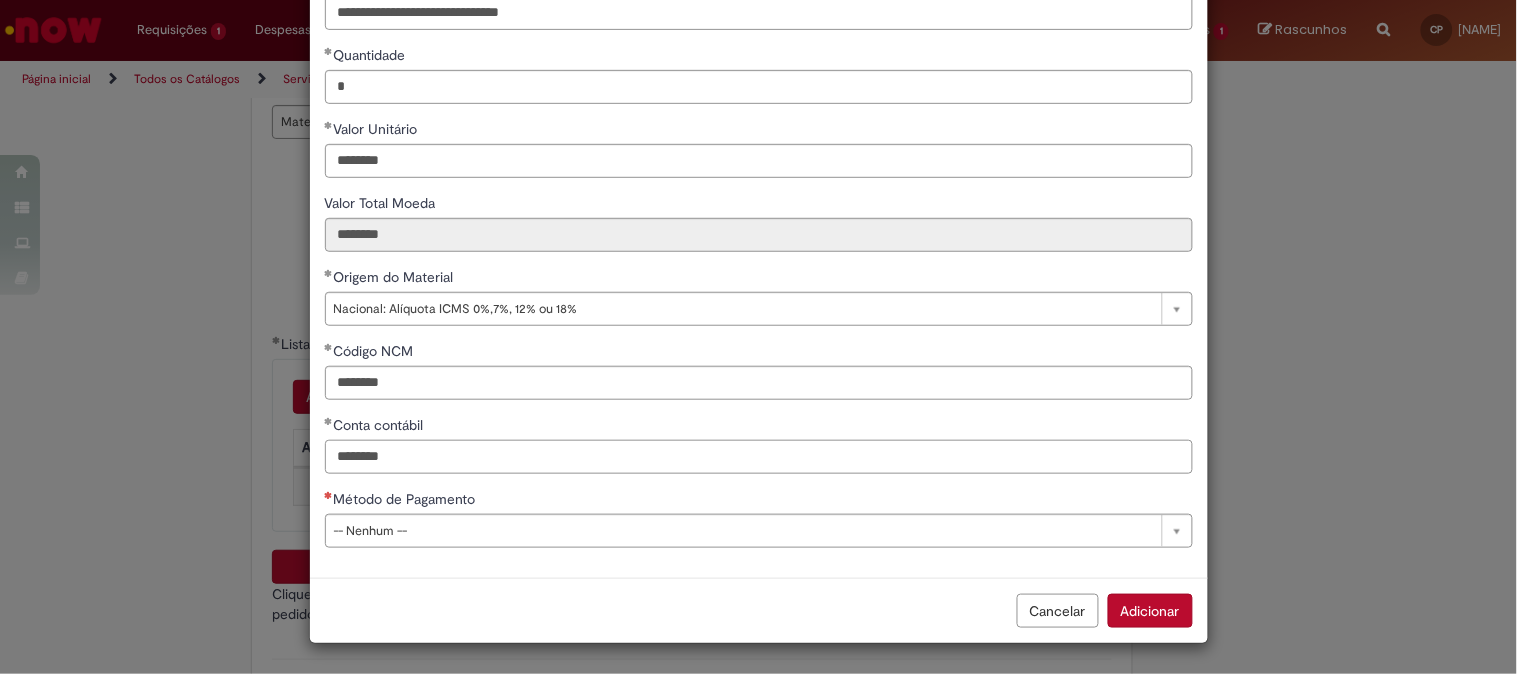 type on "********" 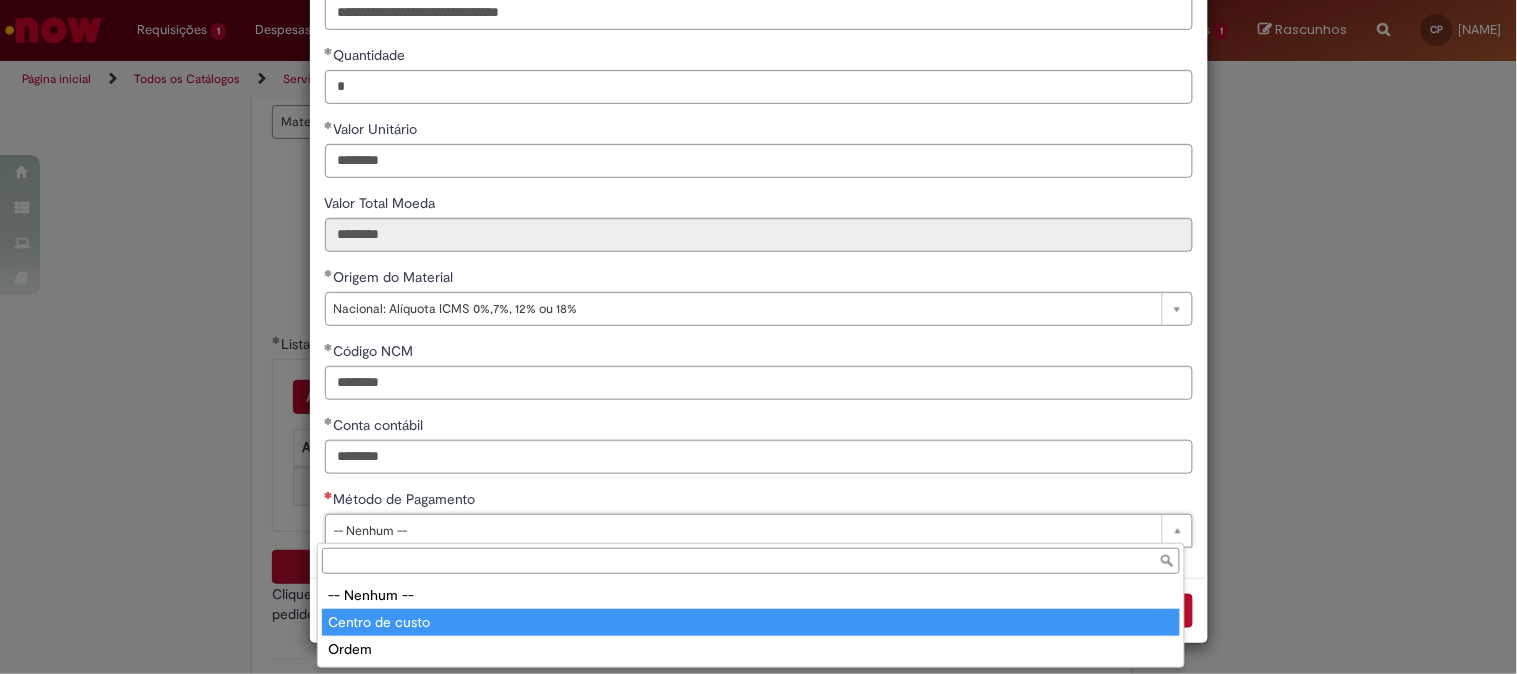 type on "**********" 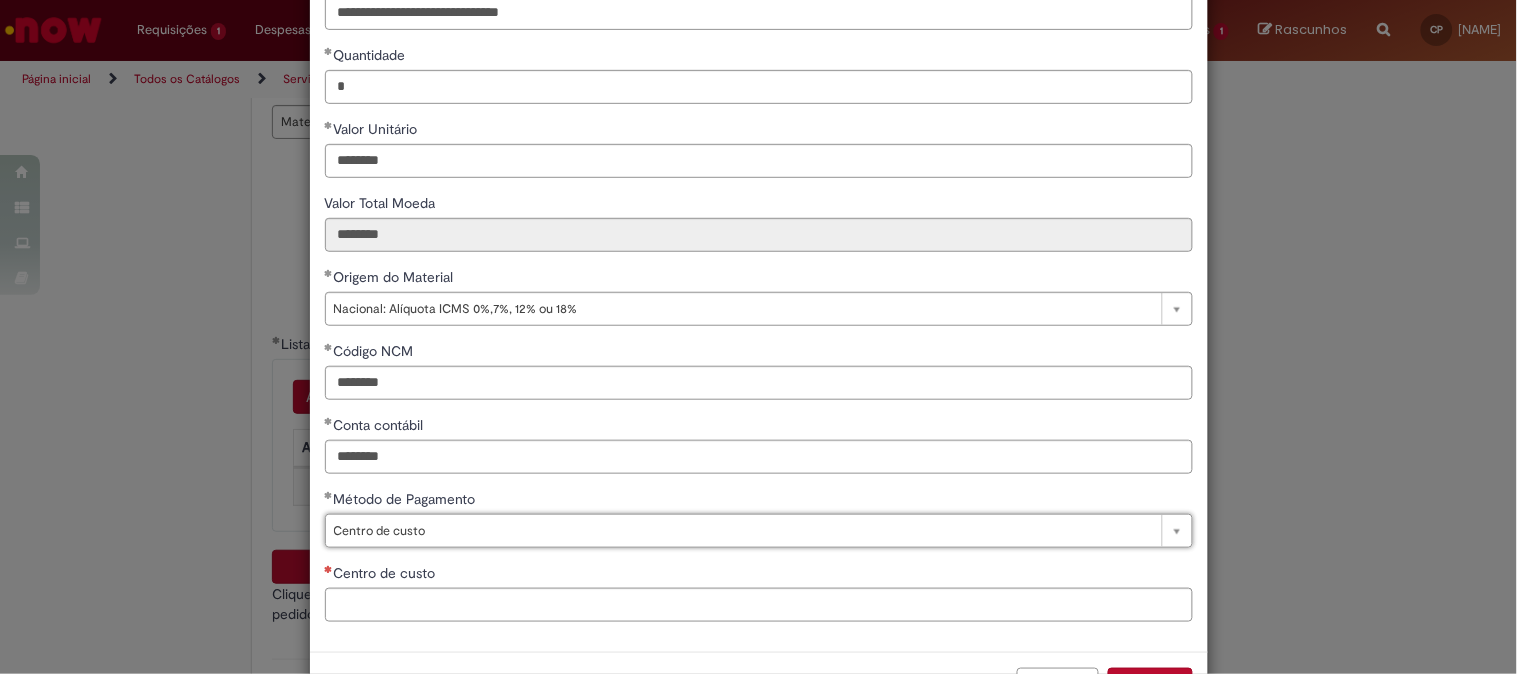 scroll, scrollTop: 280, scrollLeft: 0, axis: vertical 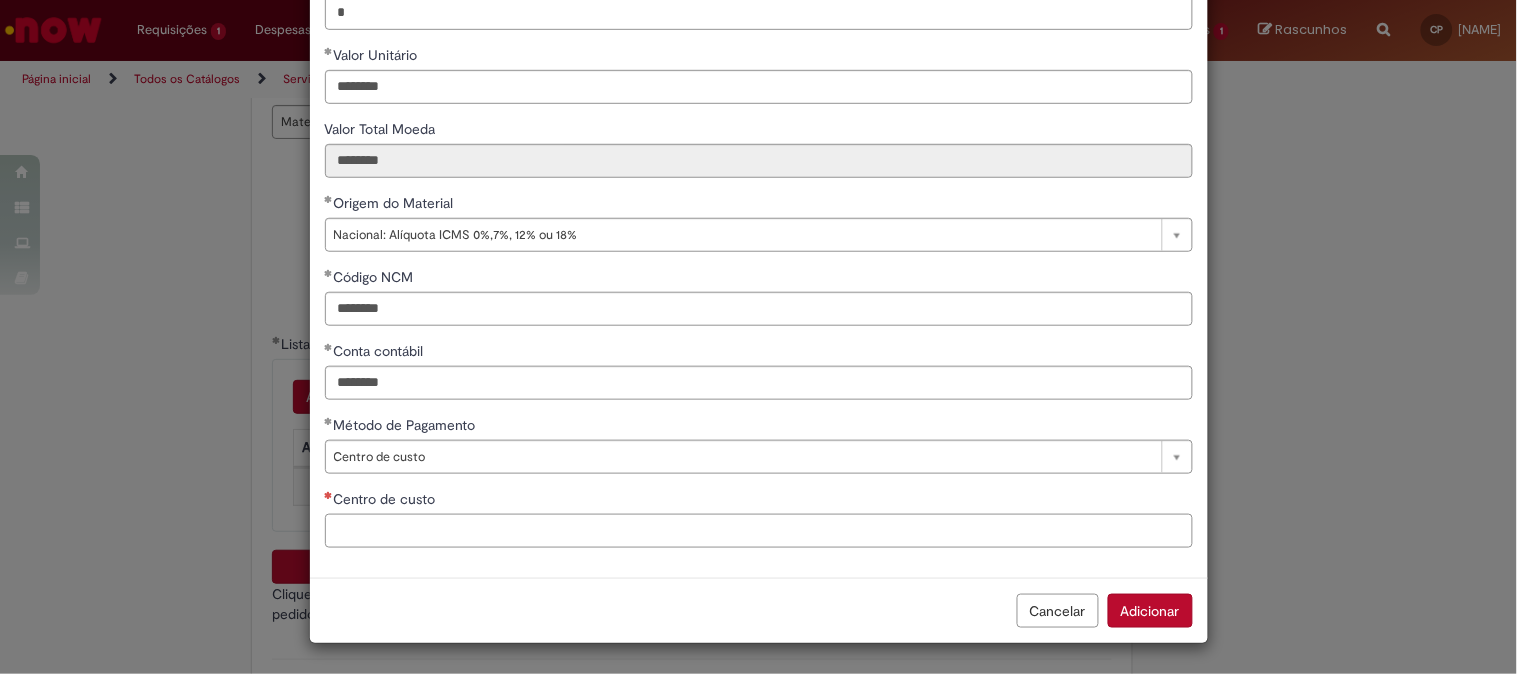 click on "Centro de custo" at bounding box center [759, 531] 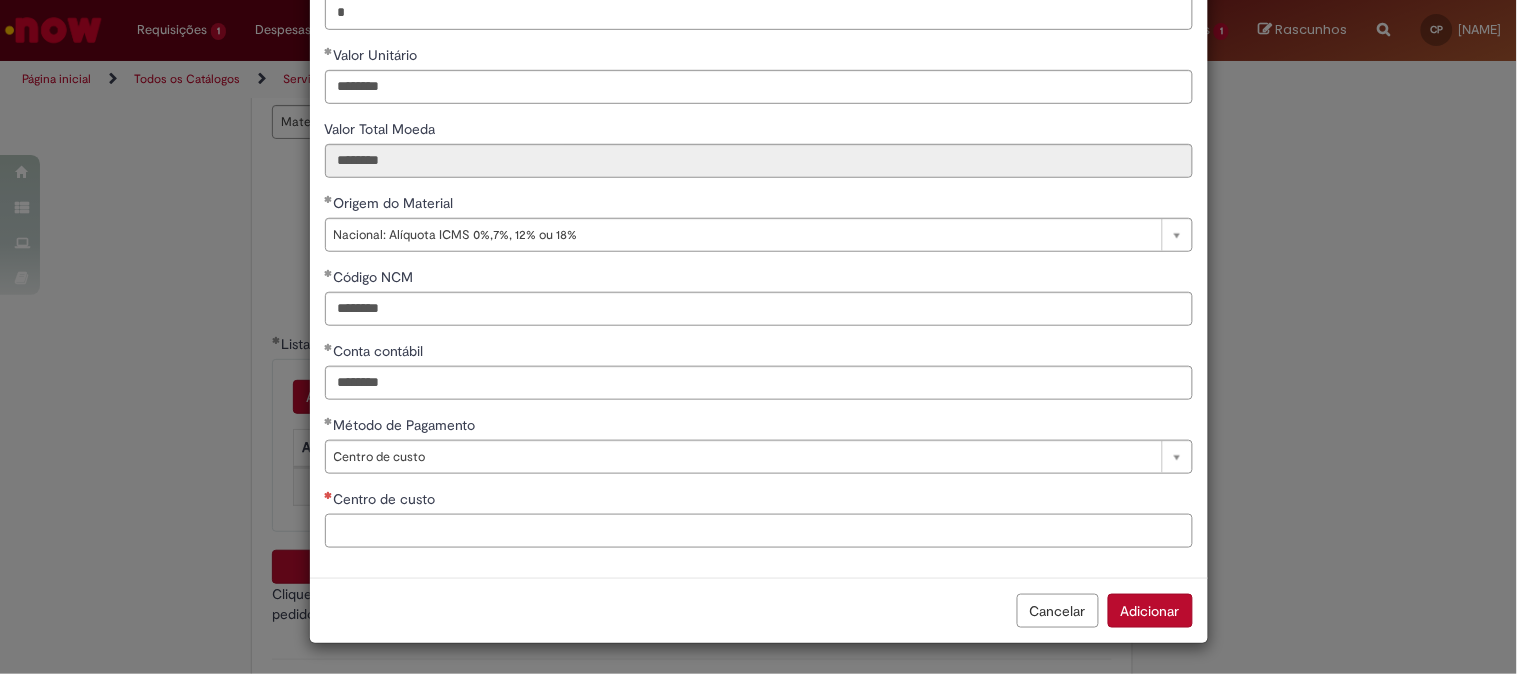 scroll, scrollTop: 0, scrollLeft: 0, axis: both 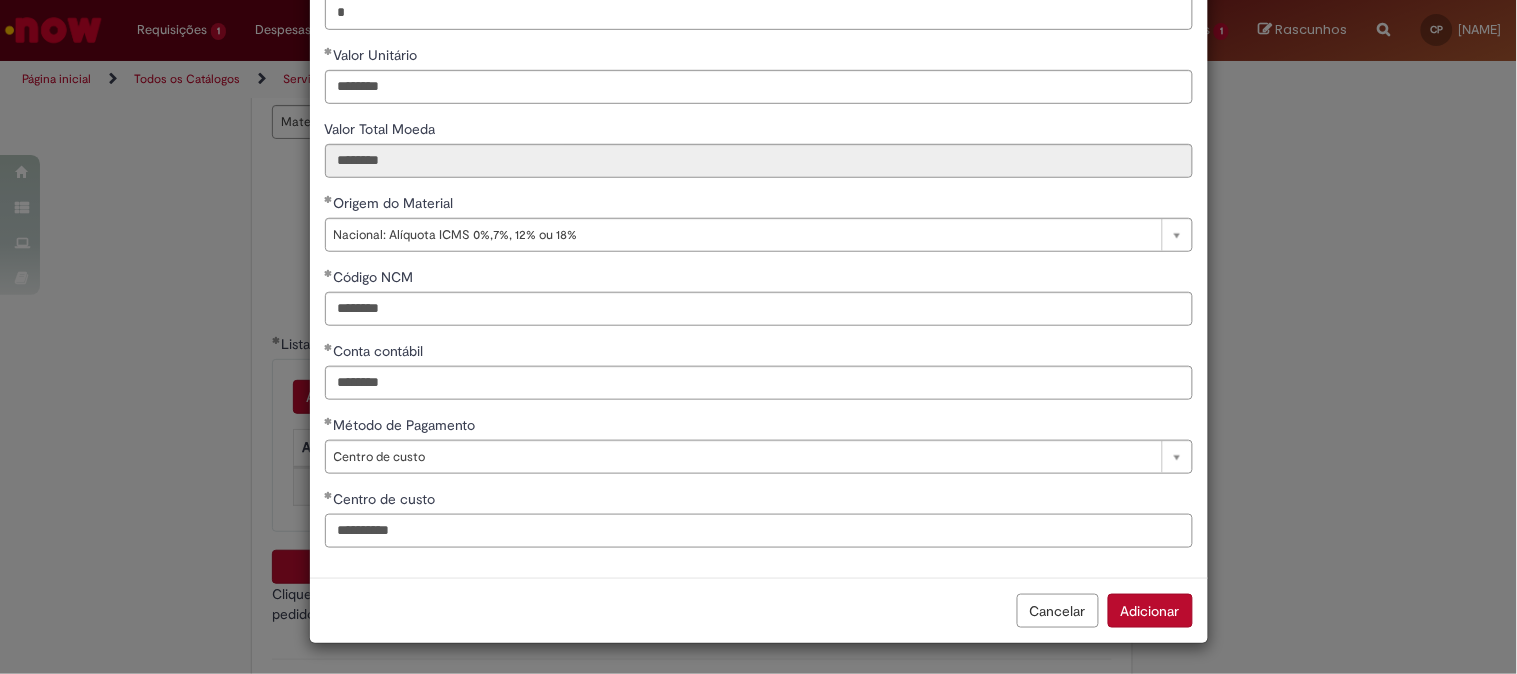 type on "**********" 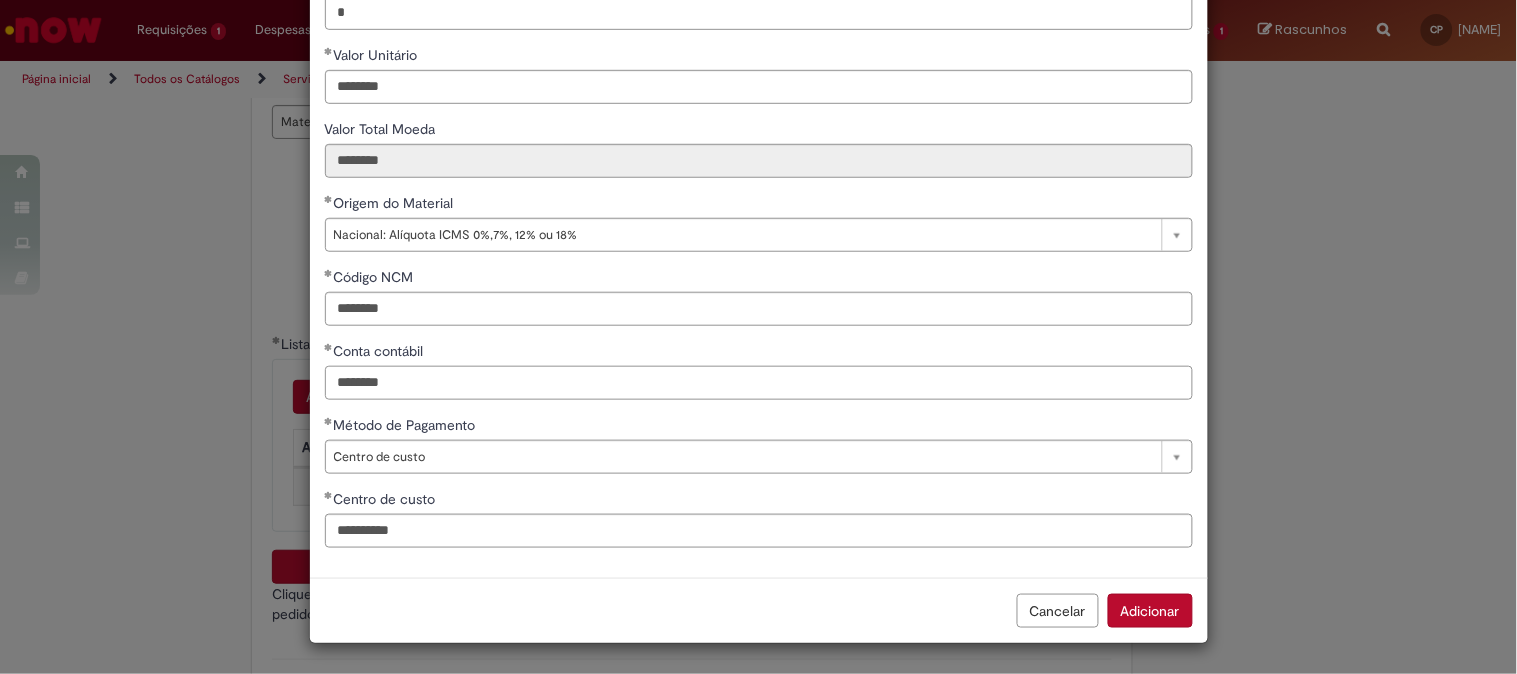 click on "********" at bounding box center (759, 383) 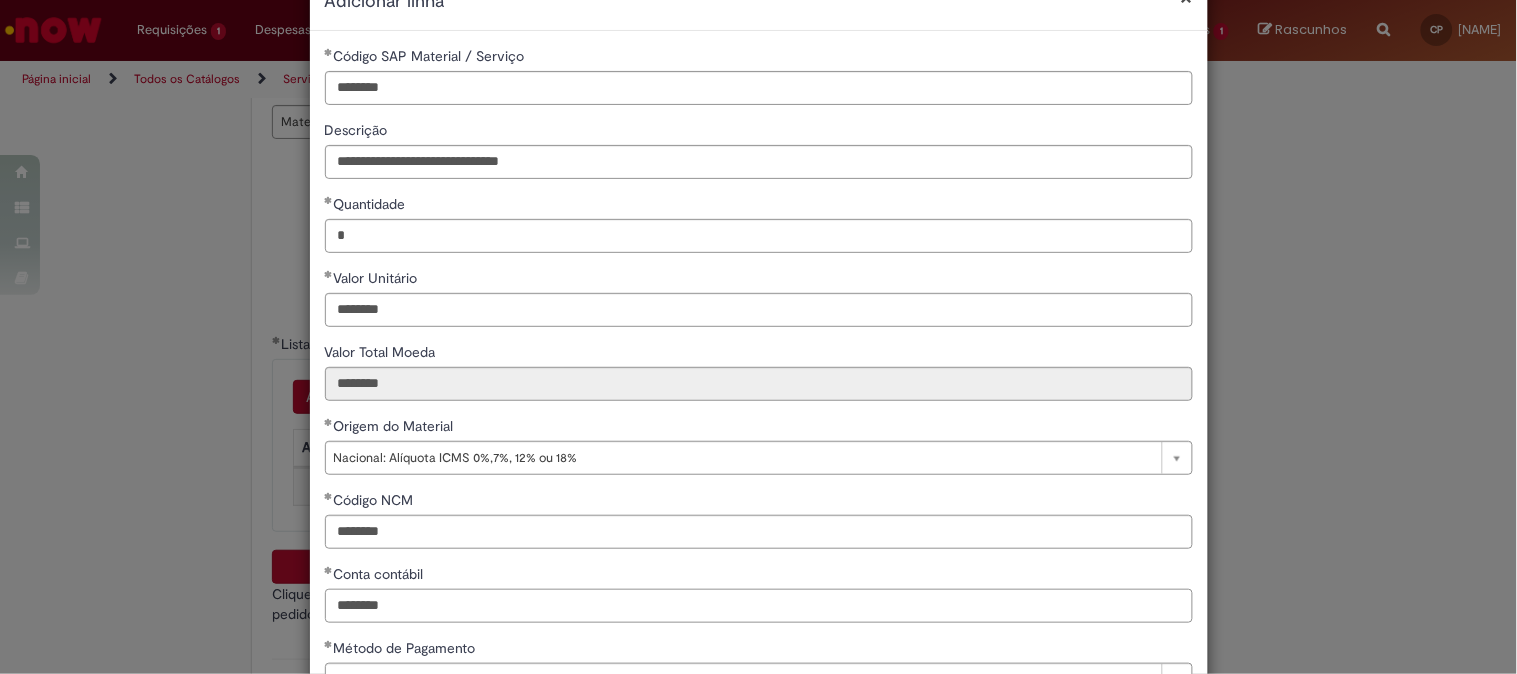 scroll, scrollTop: 280, scrollLeft: 0, axis: vertical 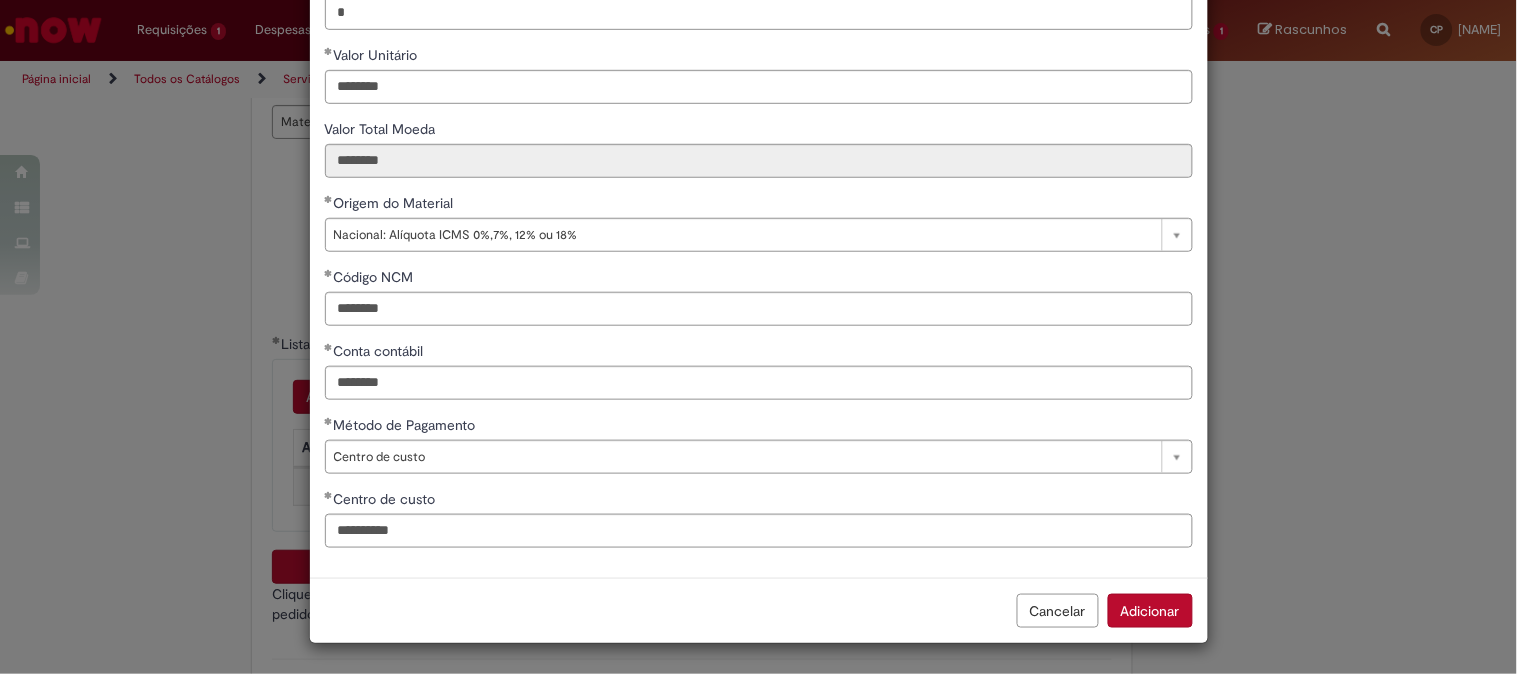click on "Adicionar" at bounding box center (1150, 611) 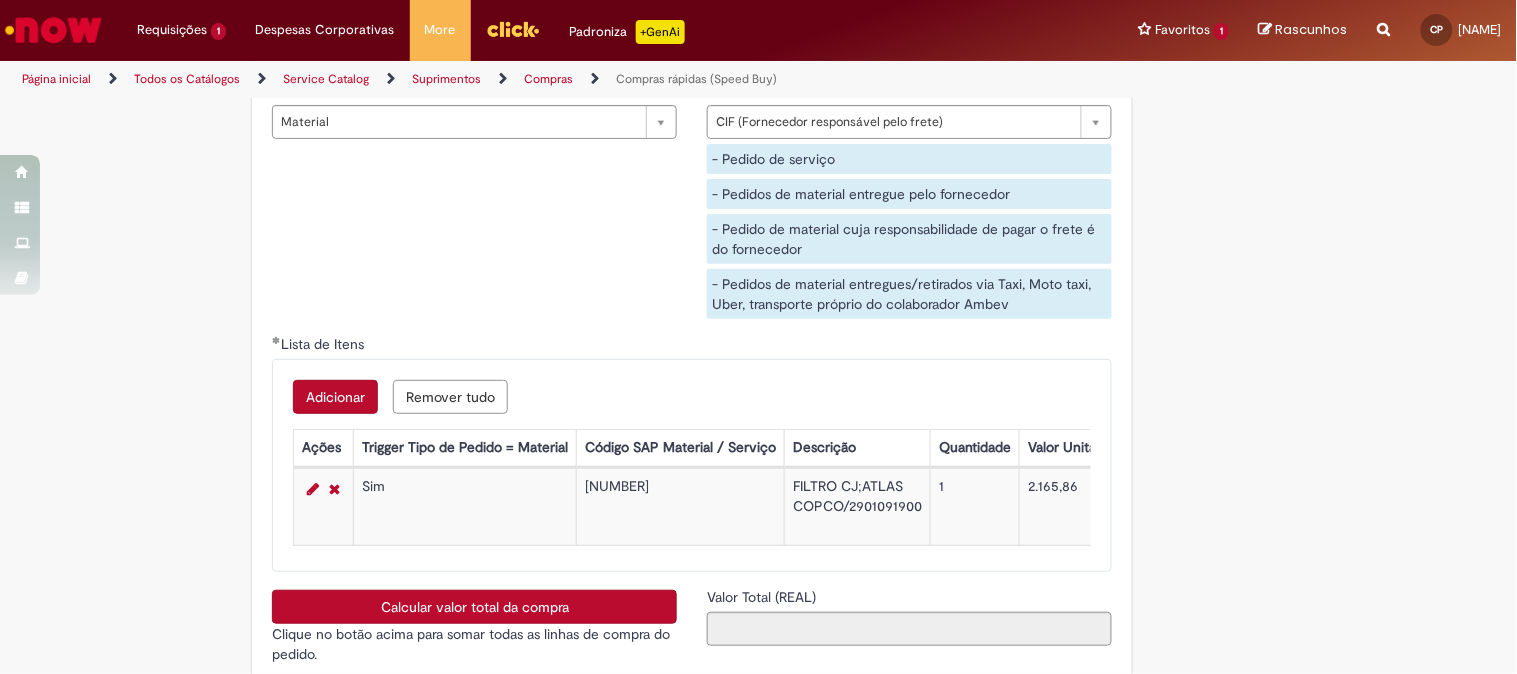 scroll, scrollTop: 3333, scrollLeft: 0, axis: vertical 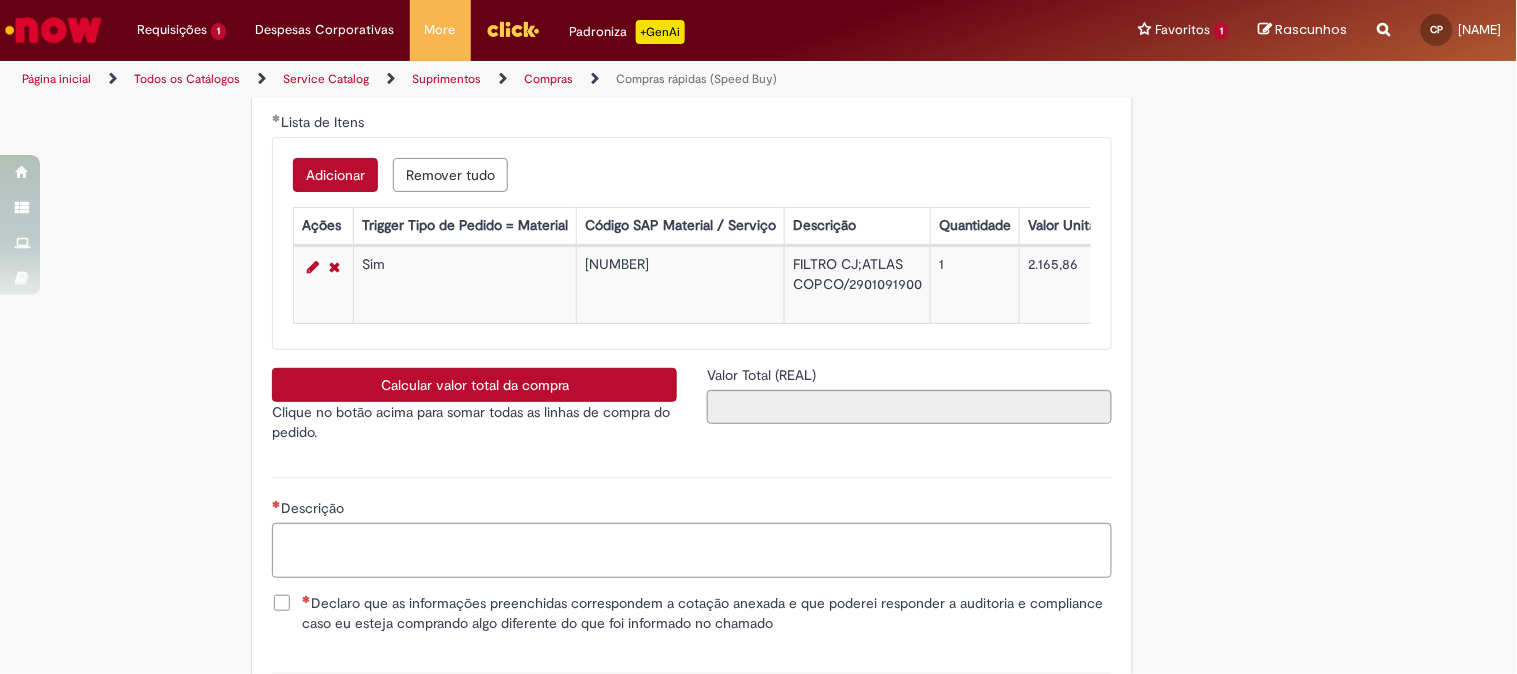 click on "Adicionar" at bounding box center (335, 175) 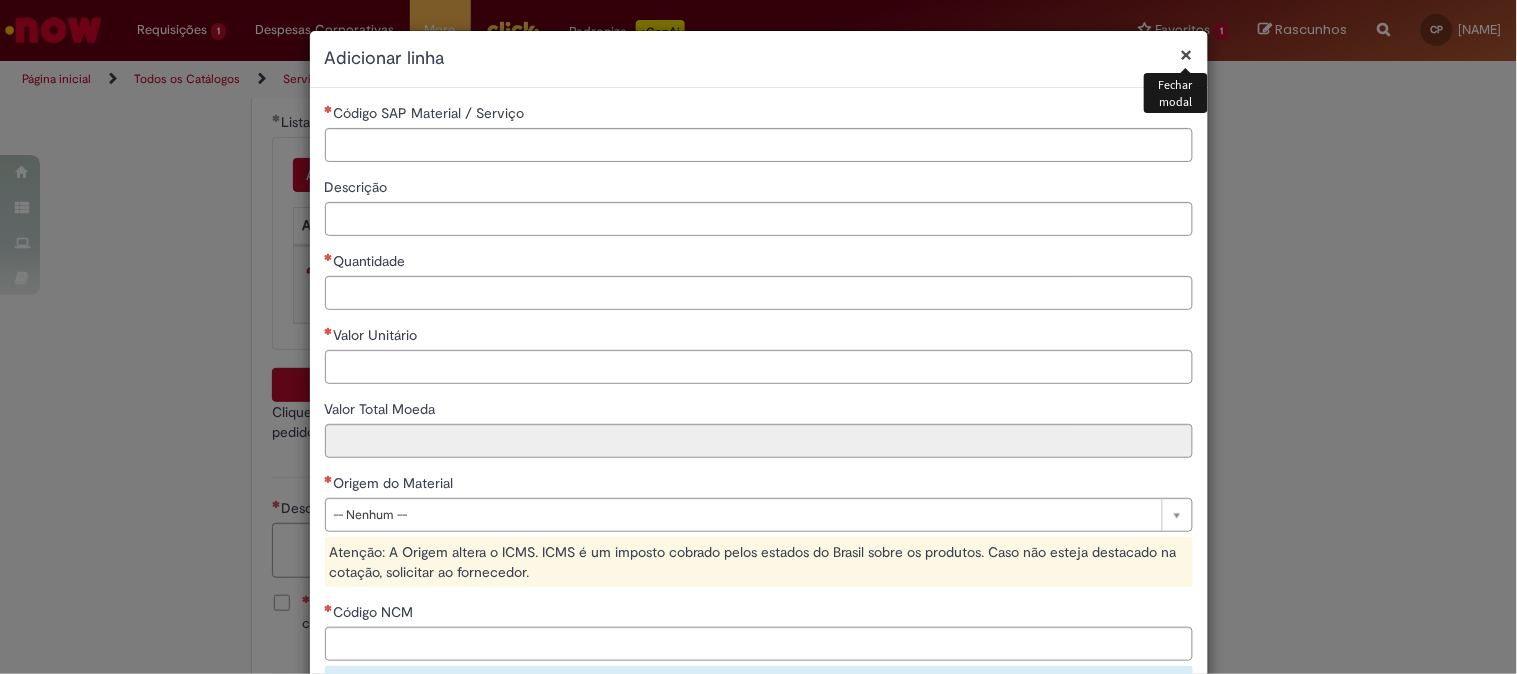 click on "×" at bounding box center (1187, 54) 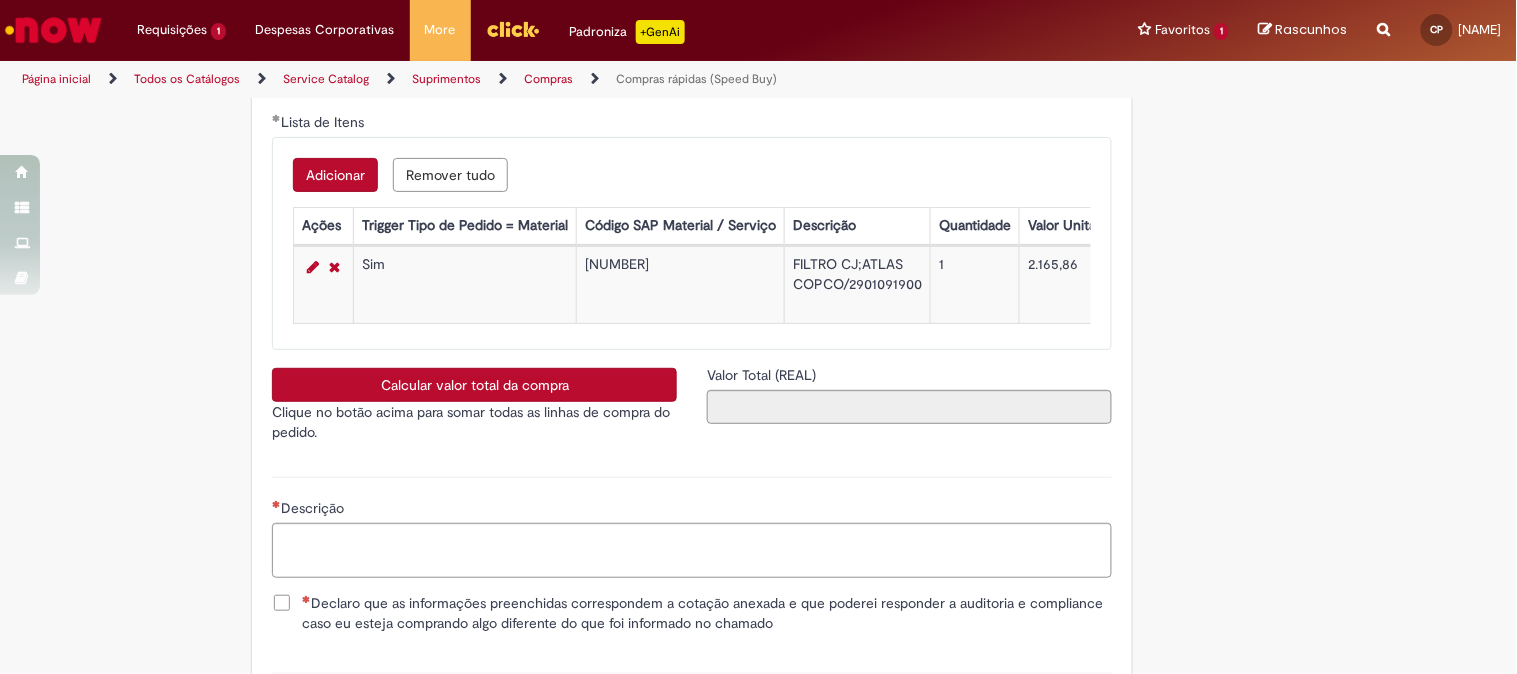 scroll, scrollTop: 3444, scrollLeft: 0, axis: vertical 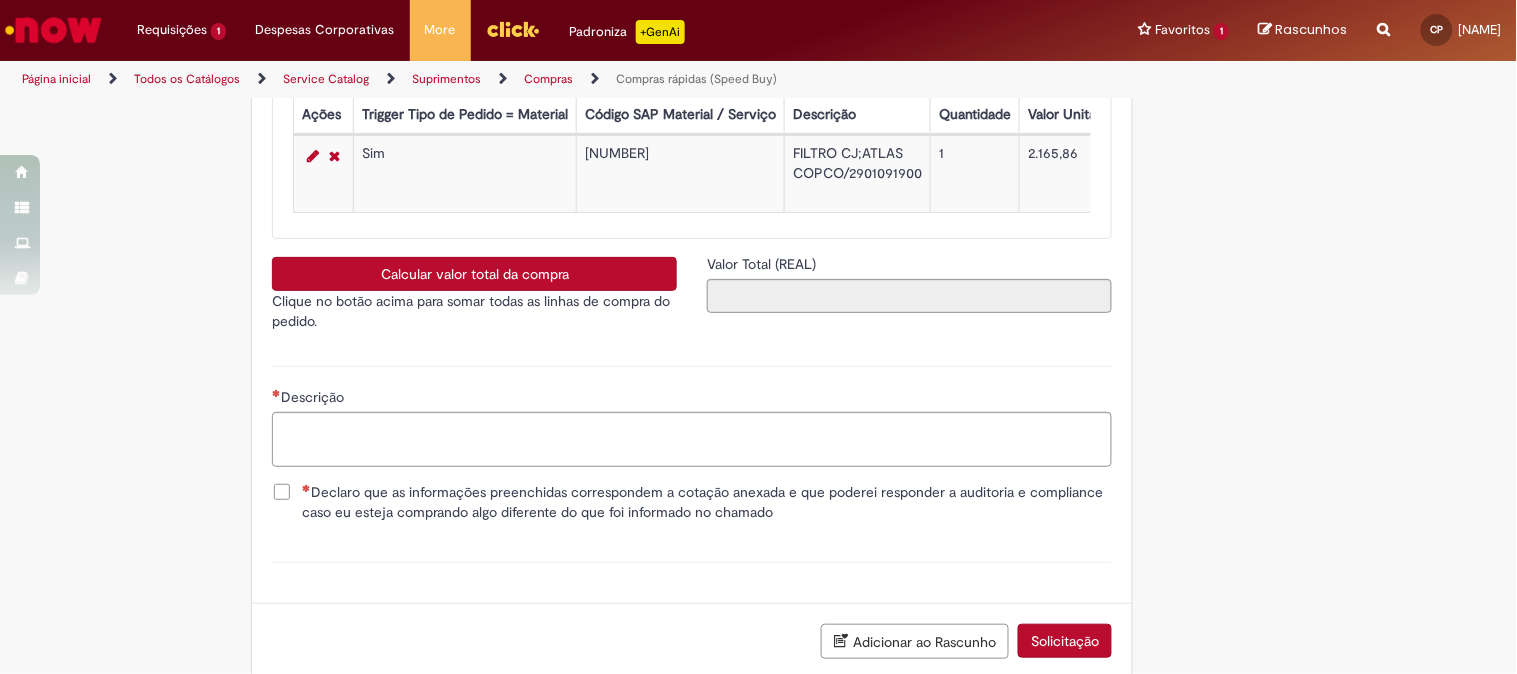 click on "Calcular valor total da compra" at bounding box center [474, 274] 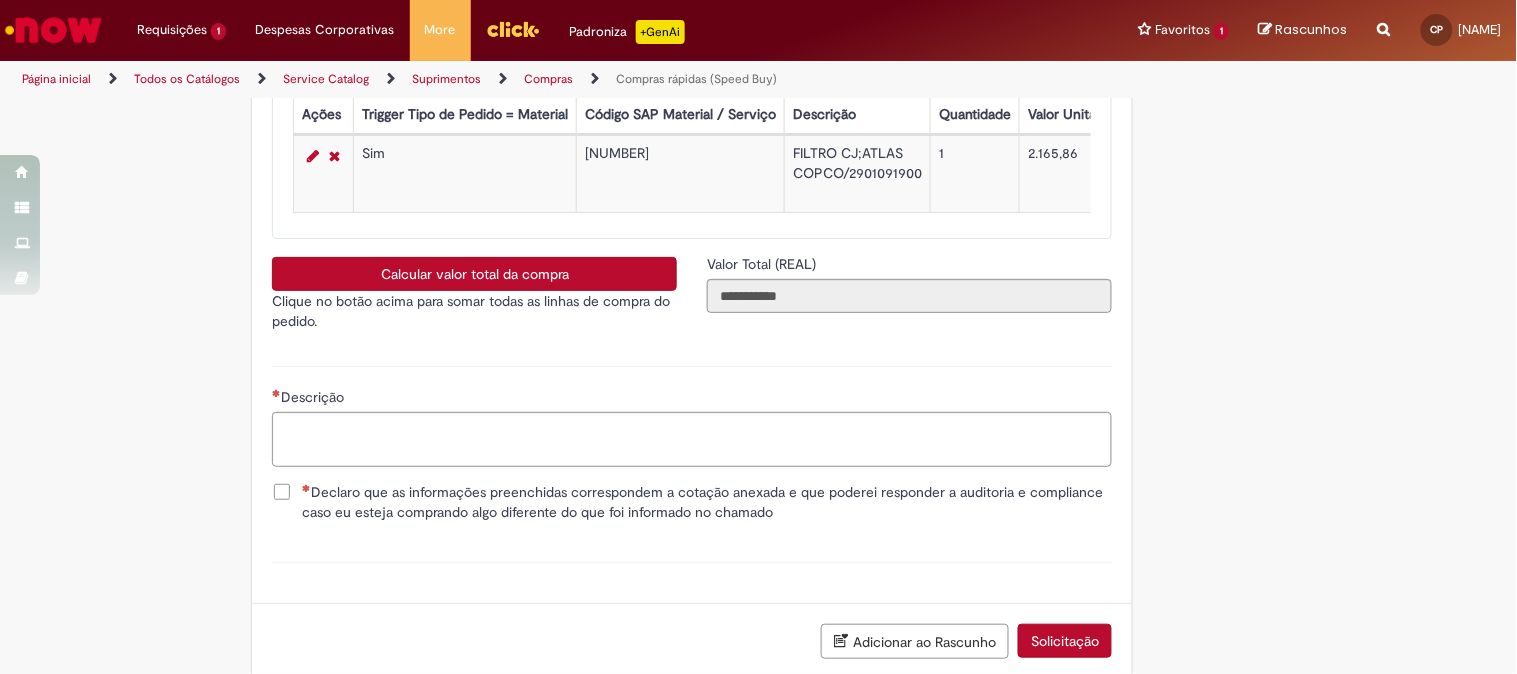 scroll, scrollTop: 3555, scrollLeft: 0, axis: vertical 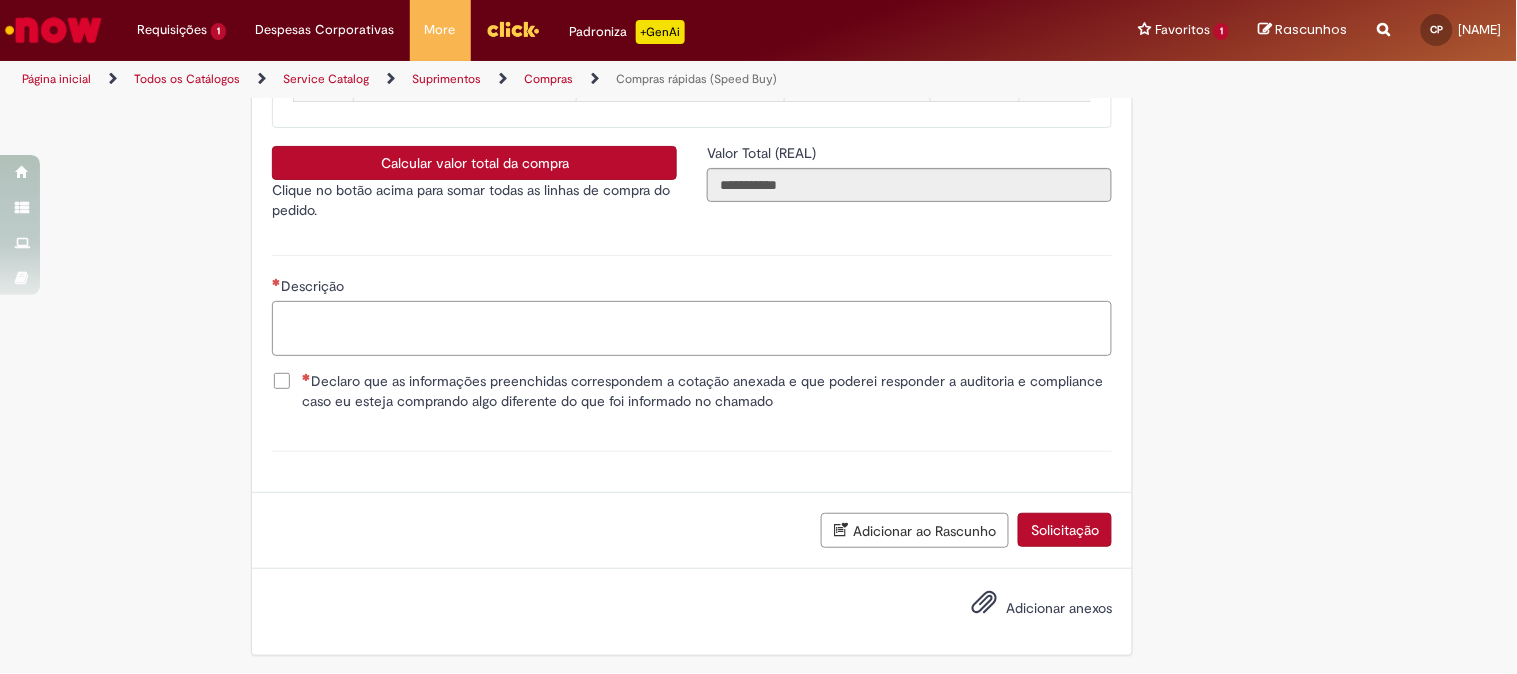 click on "Descrição" at bounding box center (692, 328) 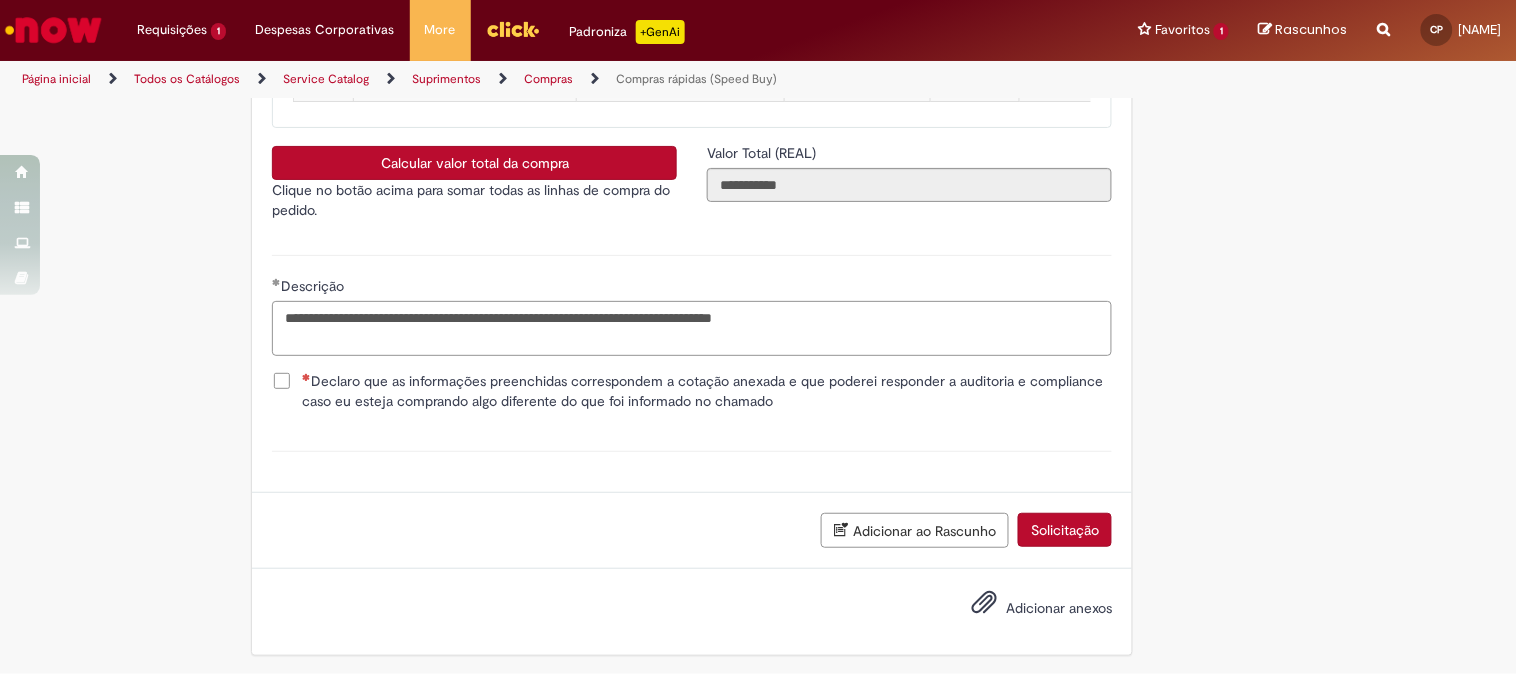 type on "**********" 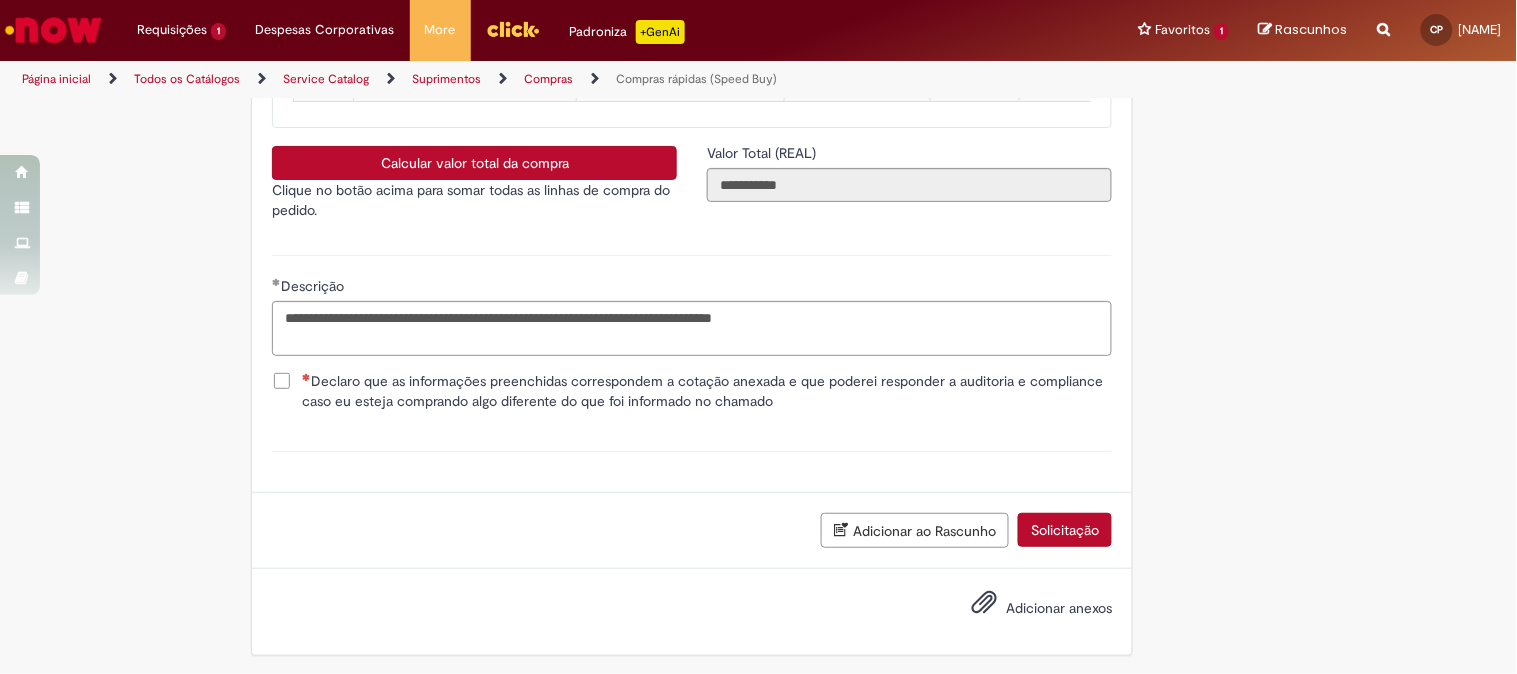 click on "Declaro que as informações preenchidas correspondem a cotação anexada e que poderei responder a auditoria e compliance caso eu esteja comprando algo diferente do que foi informado no chamado" at bounding box center (707, 391) 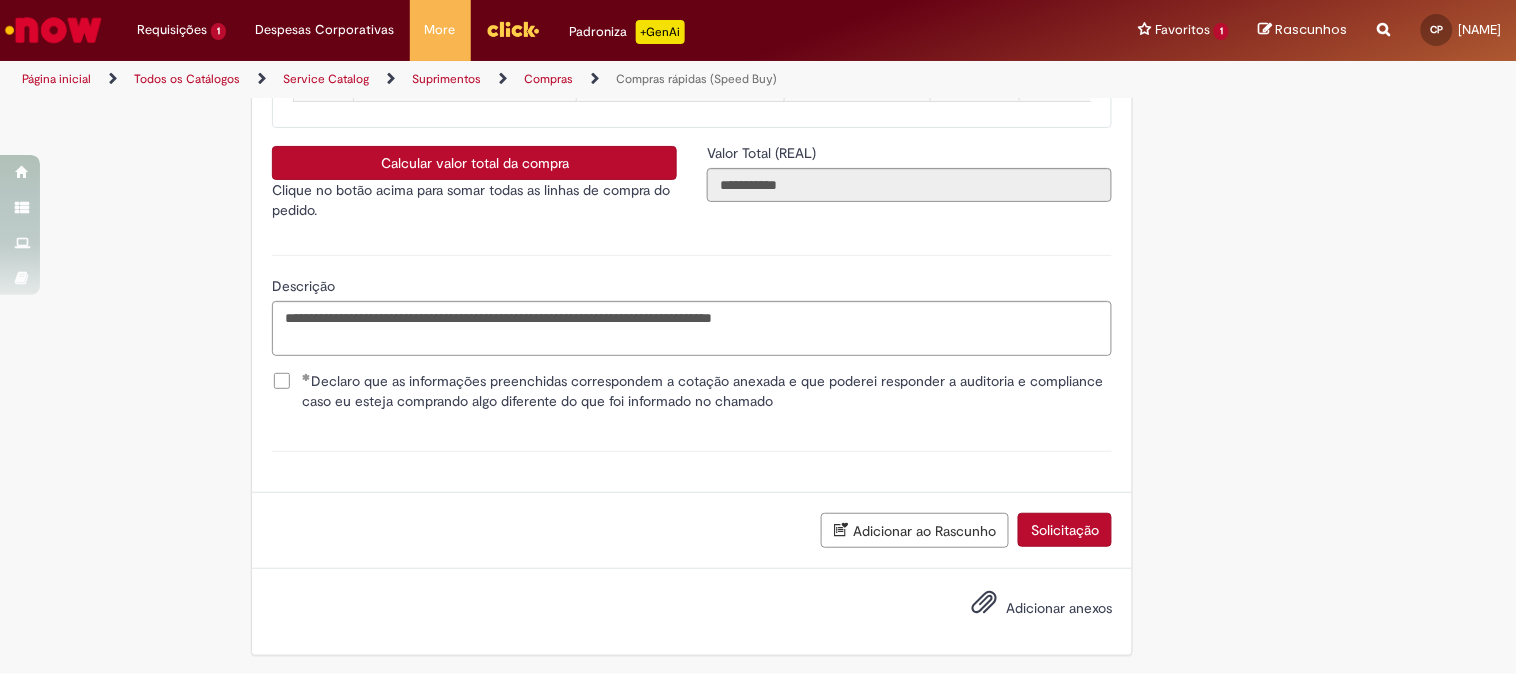 scroll, scrollTop: 3606, scrollLeft: 0, axis: vertical 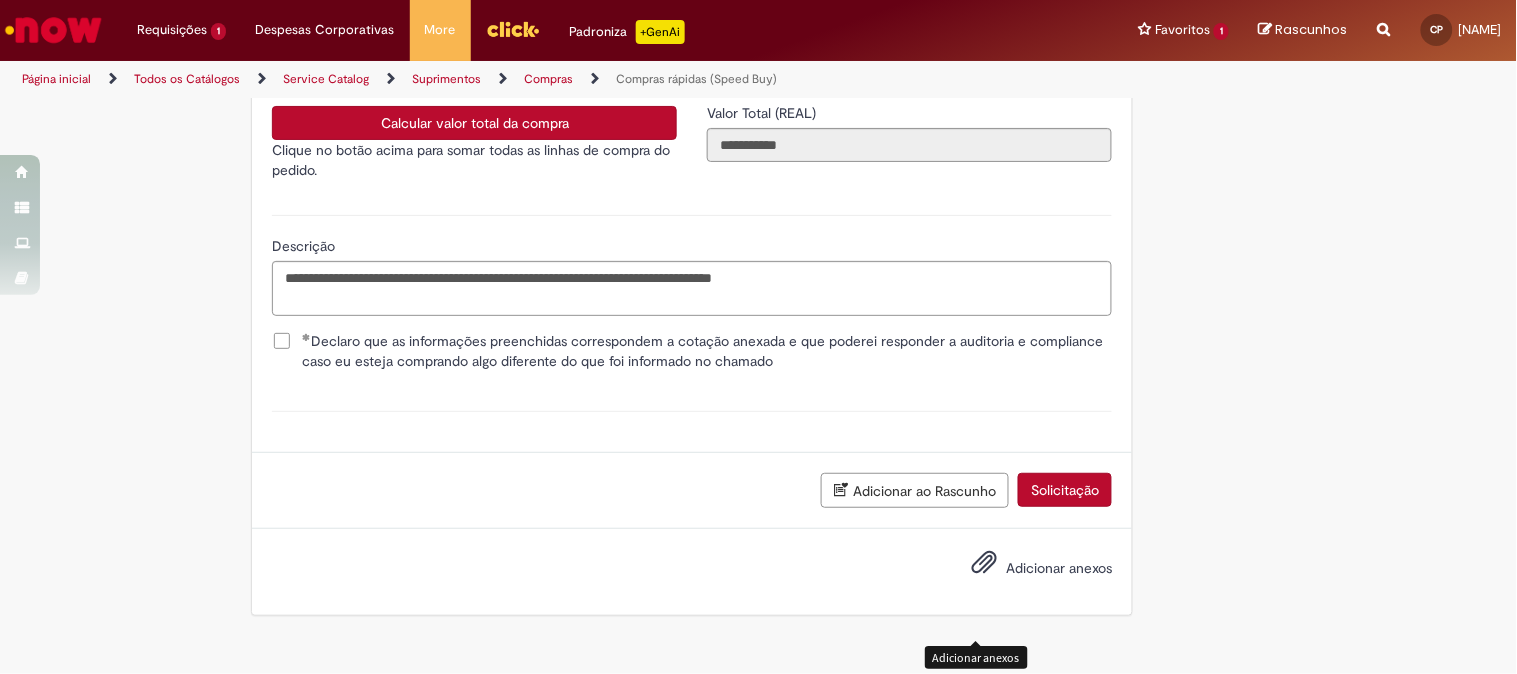click at bounding box center (984, 563) 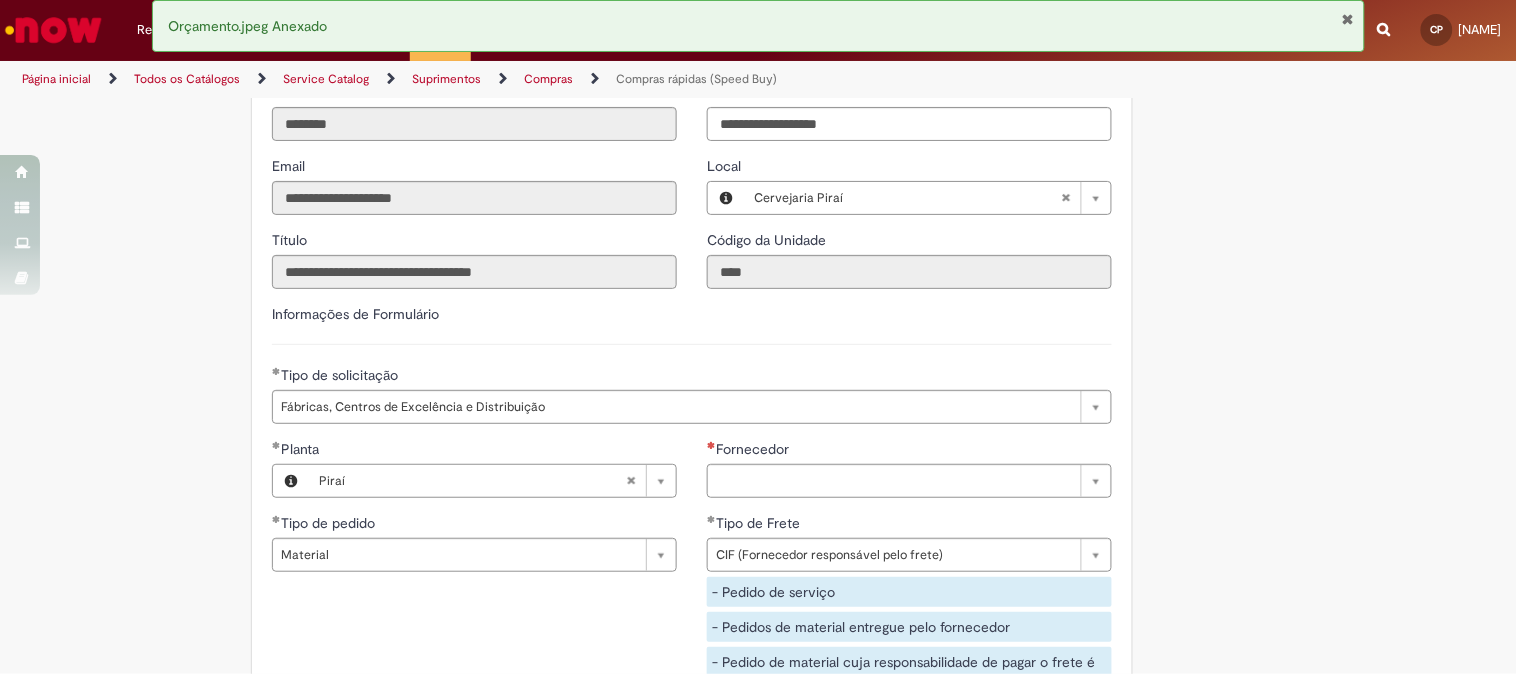 scroll, scrollTop: 2790, scrollLeft: 0, axis: vertical 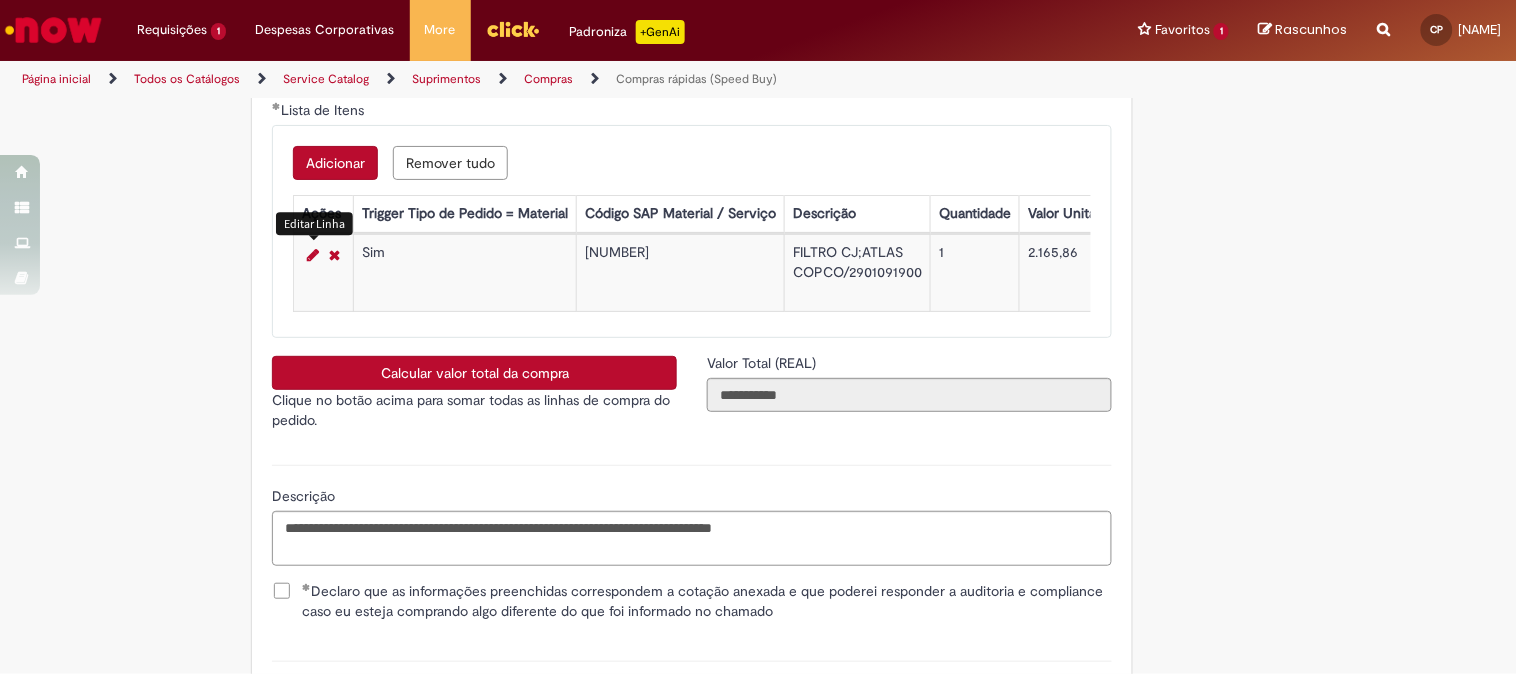 click at bounding box center [313, 255] 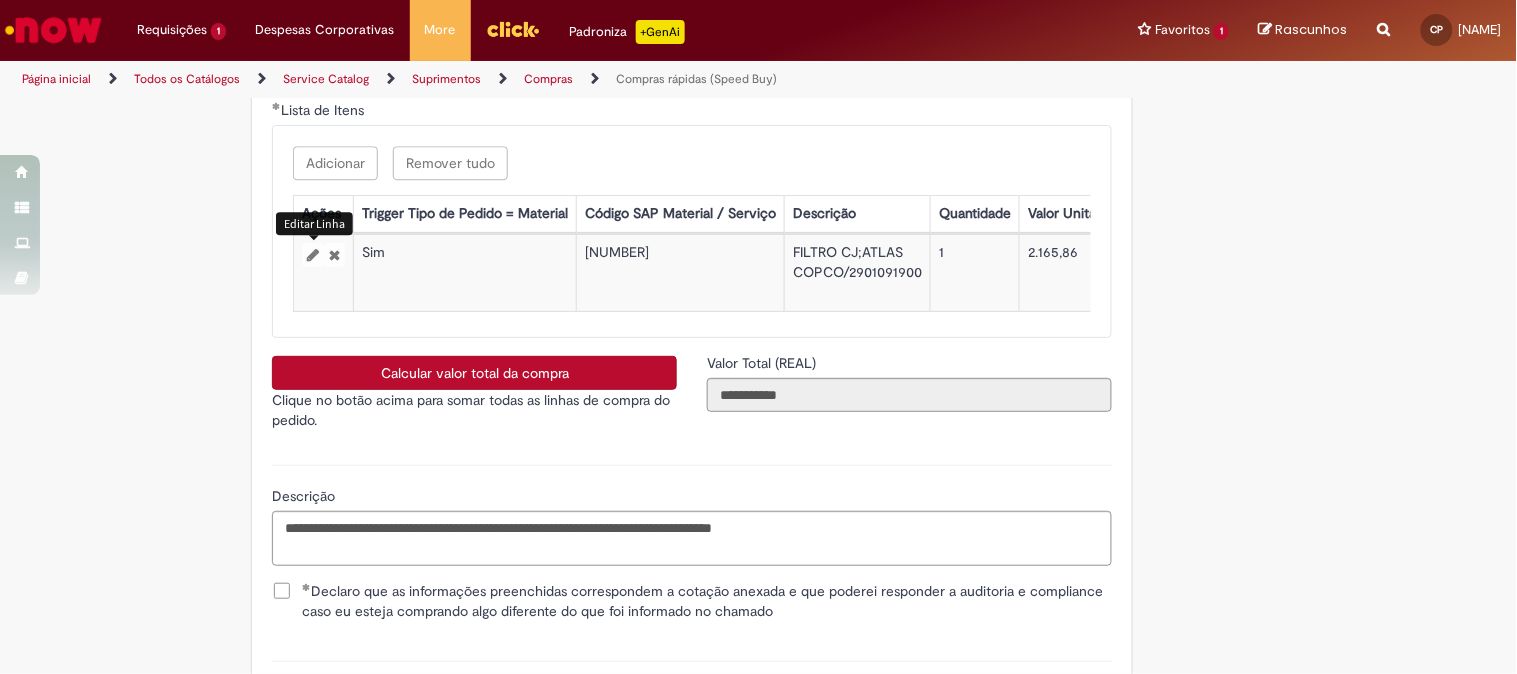 select on "*" 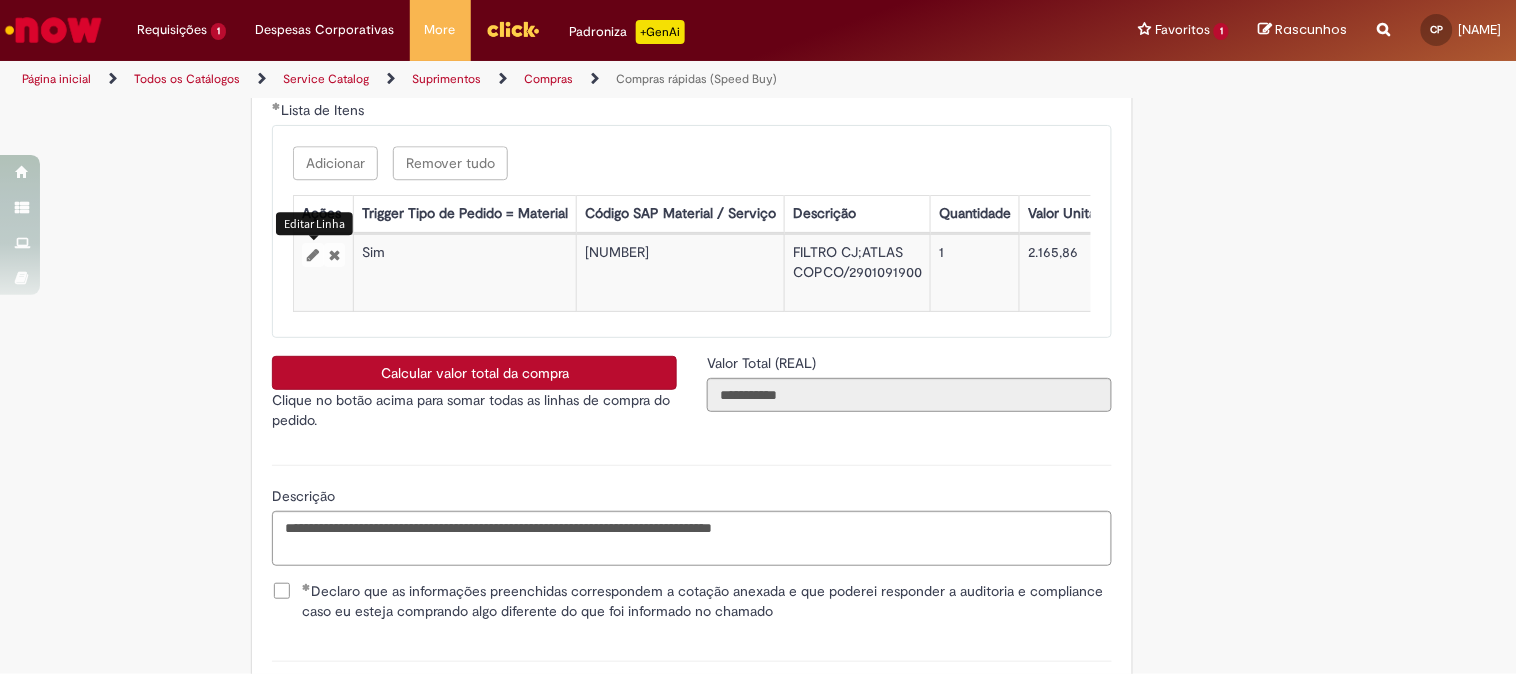 select on "**********" 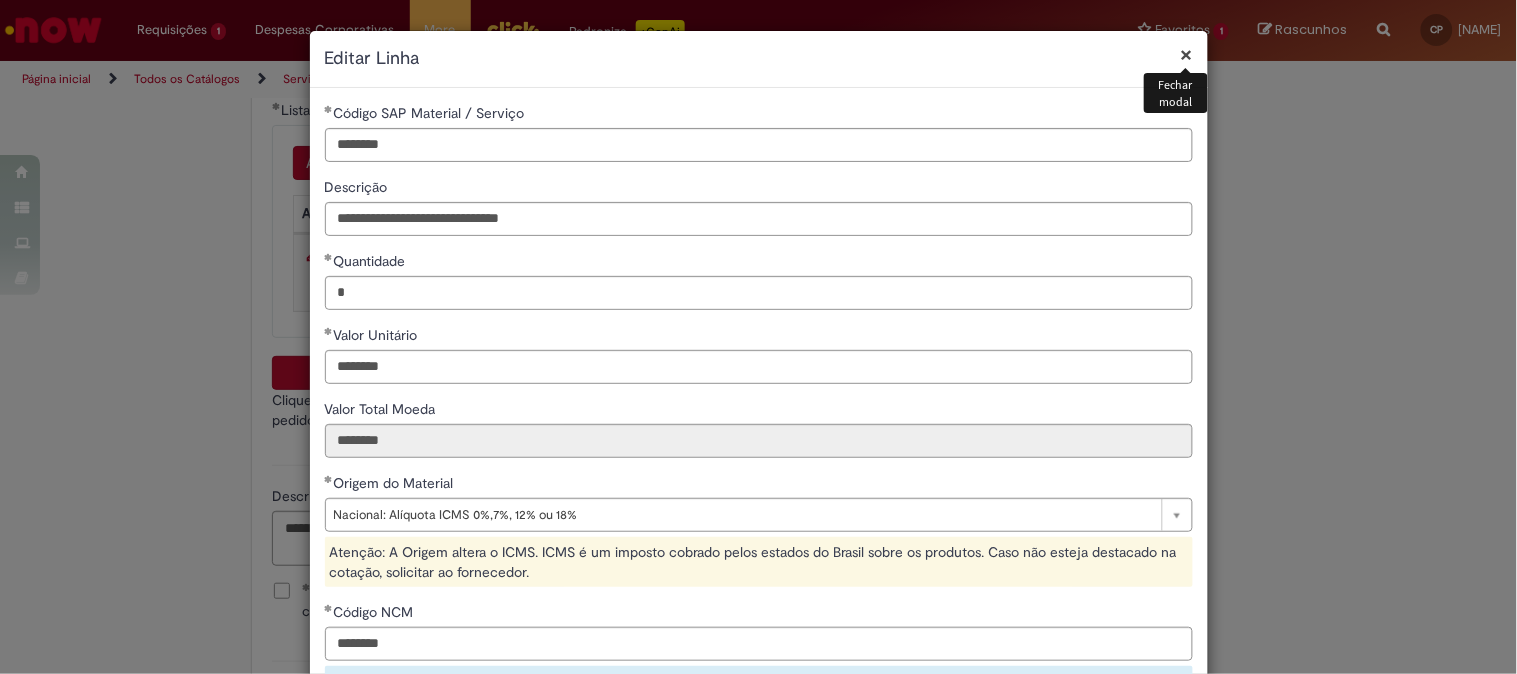 scroll, scrollTop: 333, scrollLeft: 0, axis: vertical 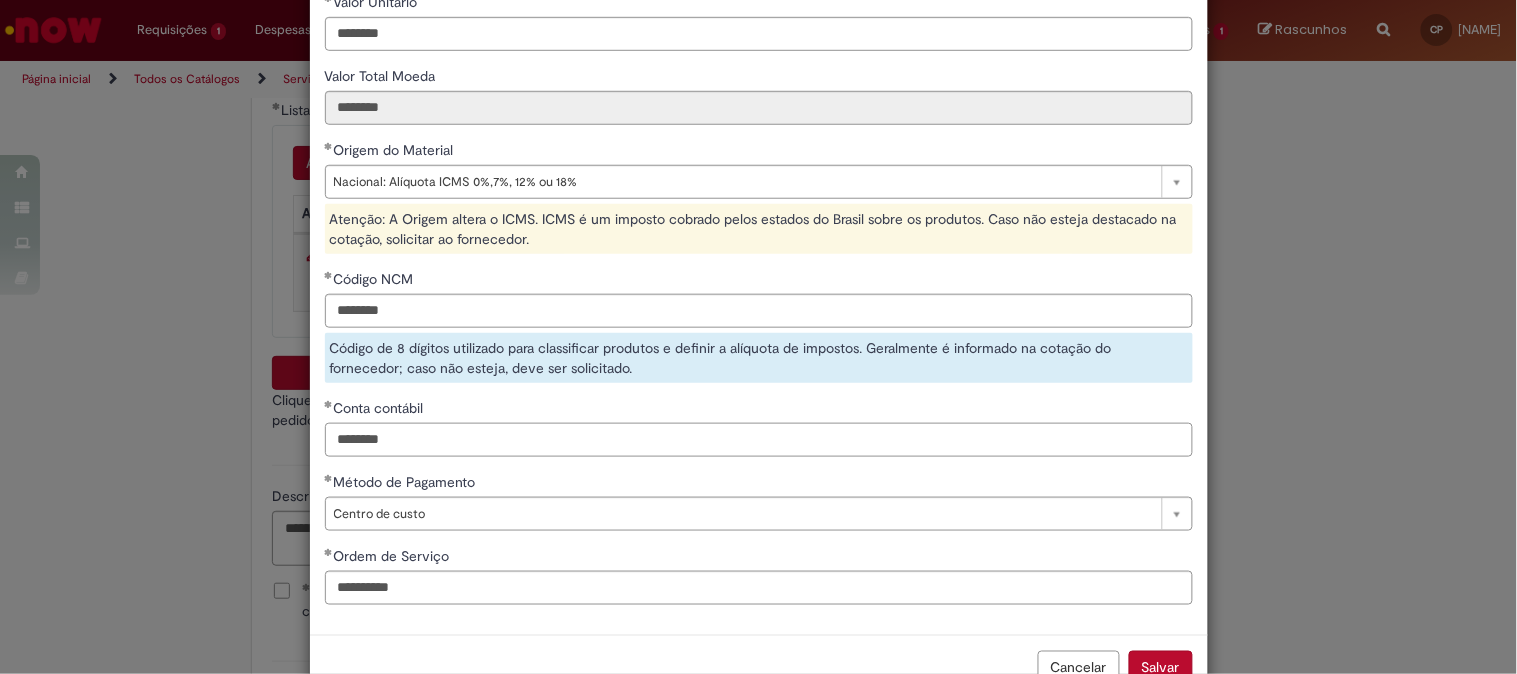 click on "********" at bounding box center [759, 440] 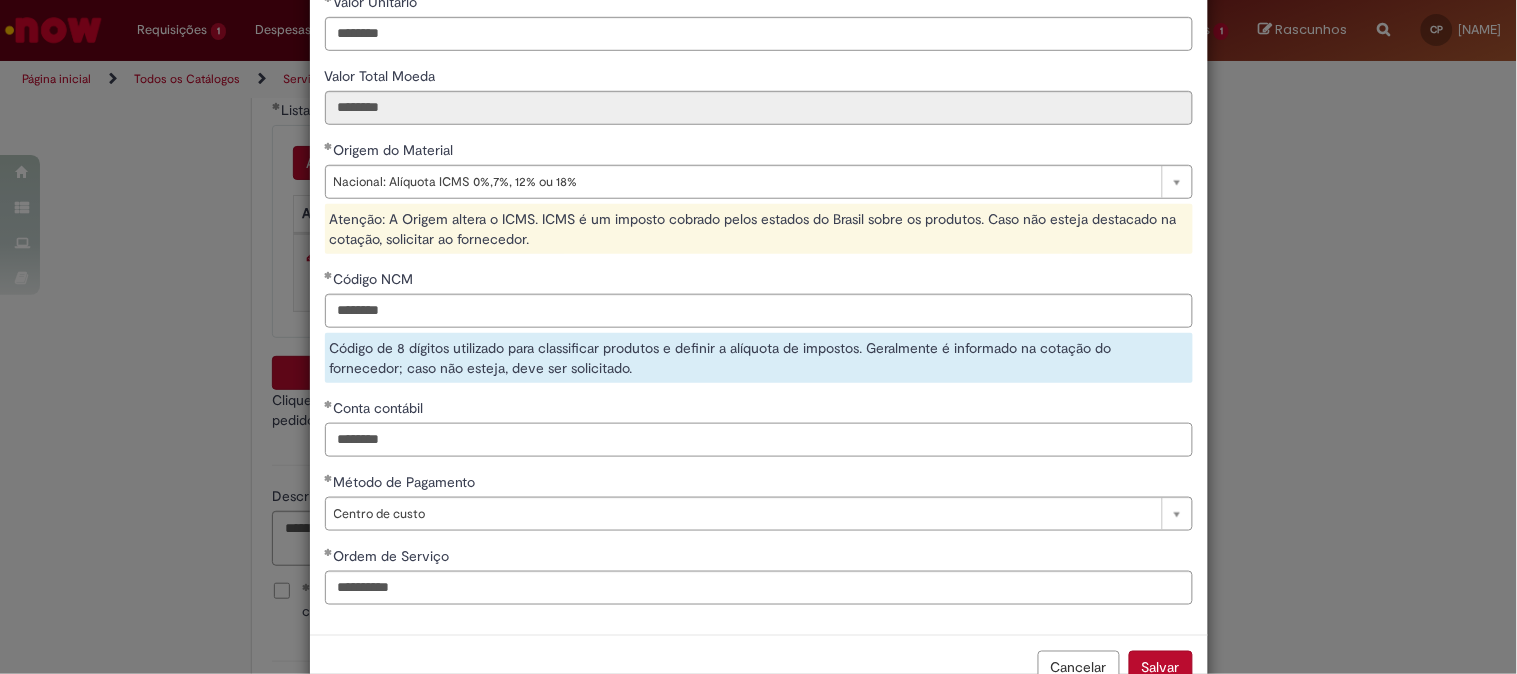 scroll, scrollTop: 390, scrollLeft: 0, axis: vertical 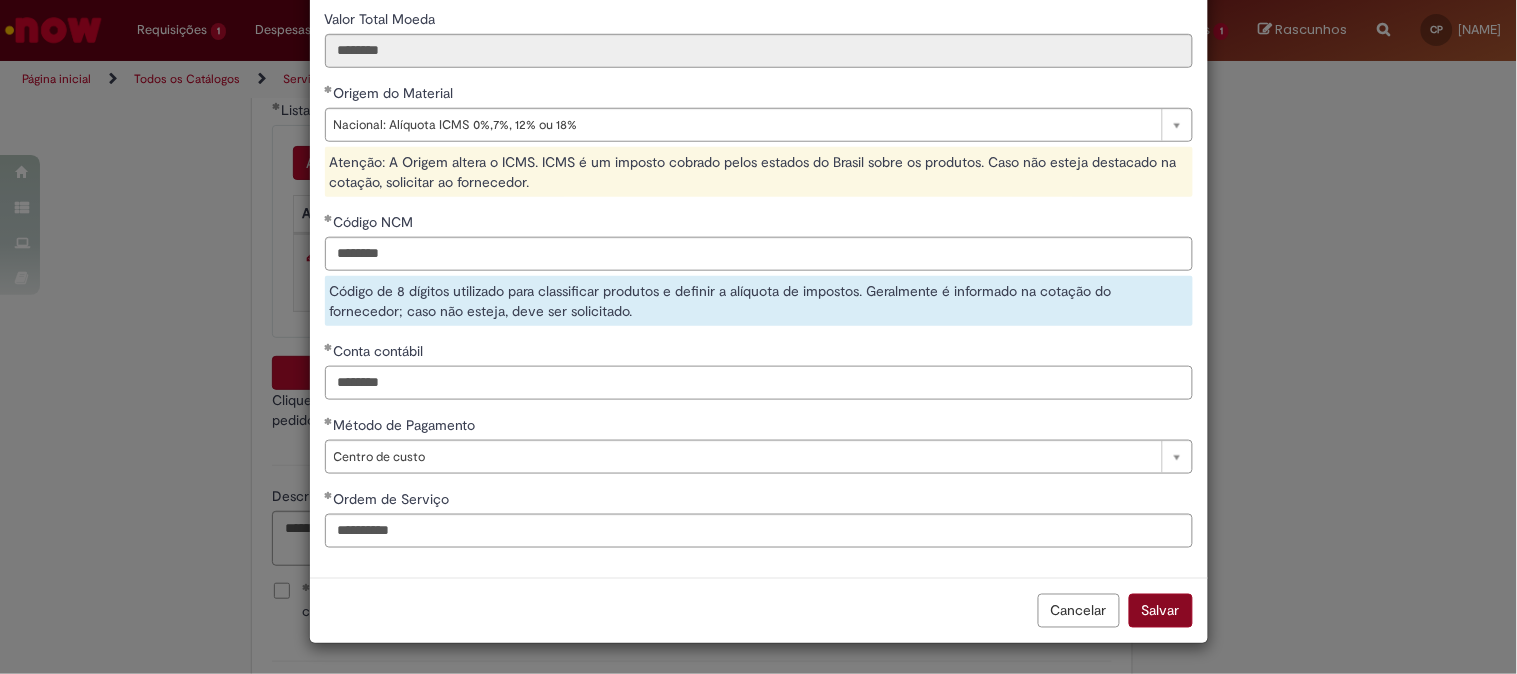 type on "********" 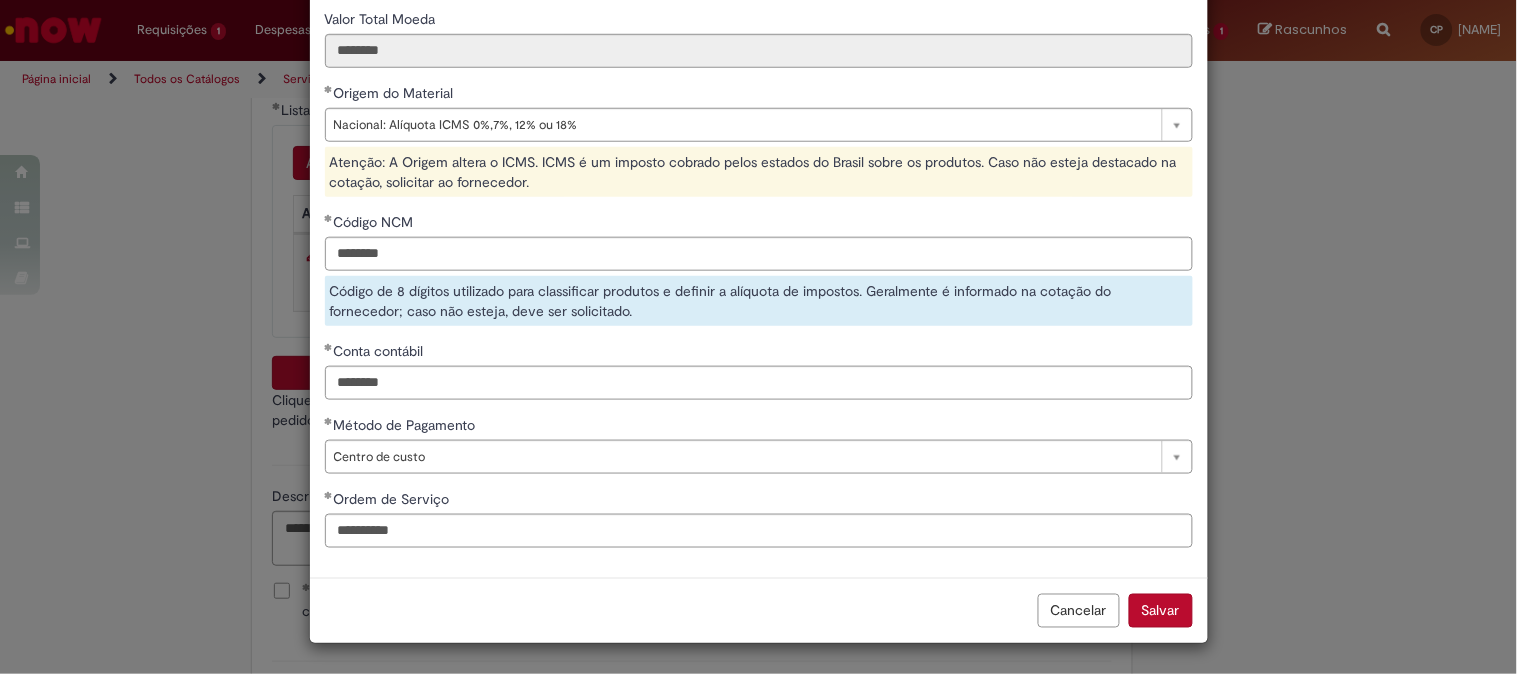 click on "Salvar" at bounding box center (1161, 611) 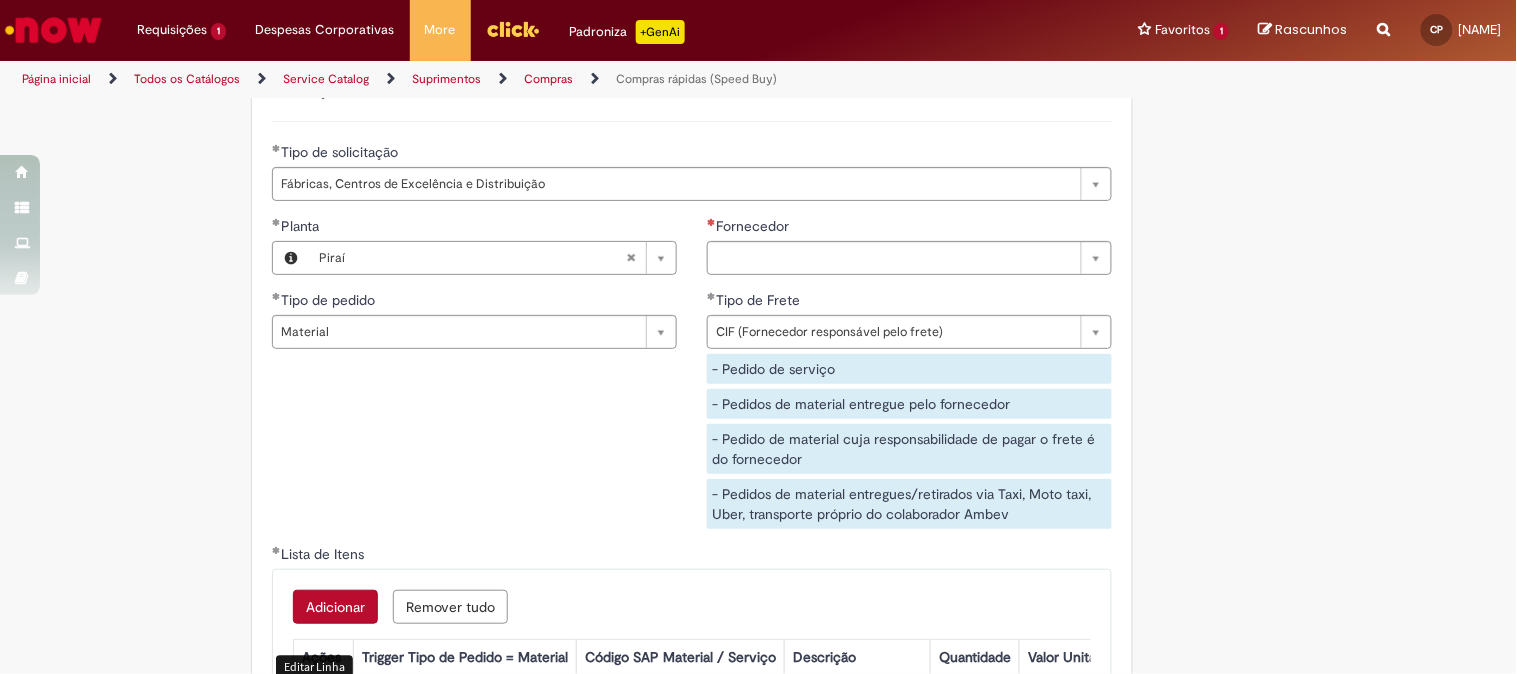 scroll, scrollTop: 2790, scrollLeft: 0, axis: vertical 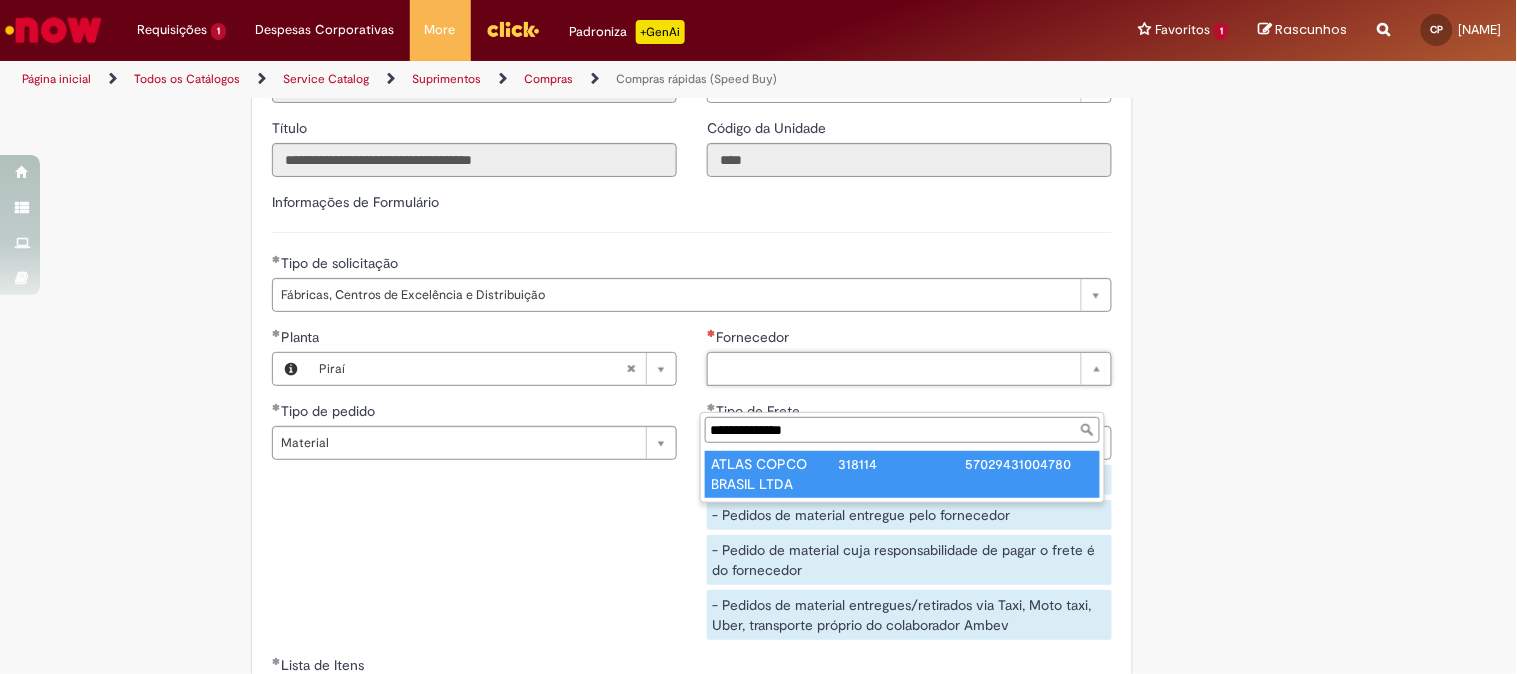 type on "**********" 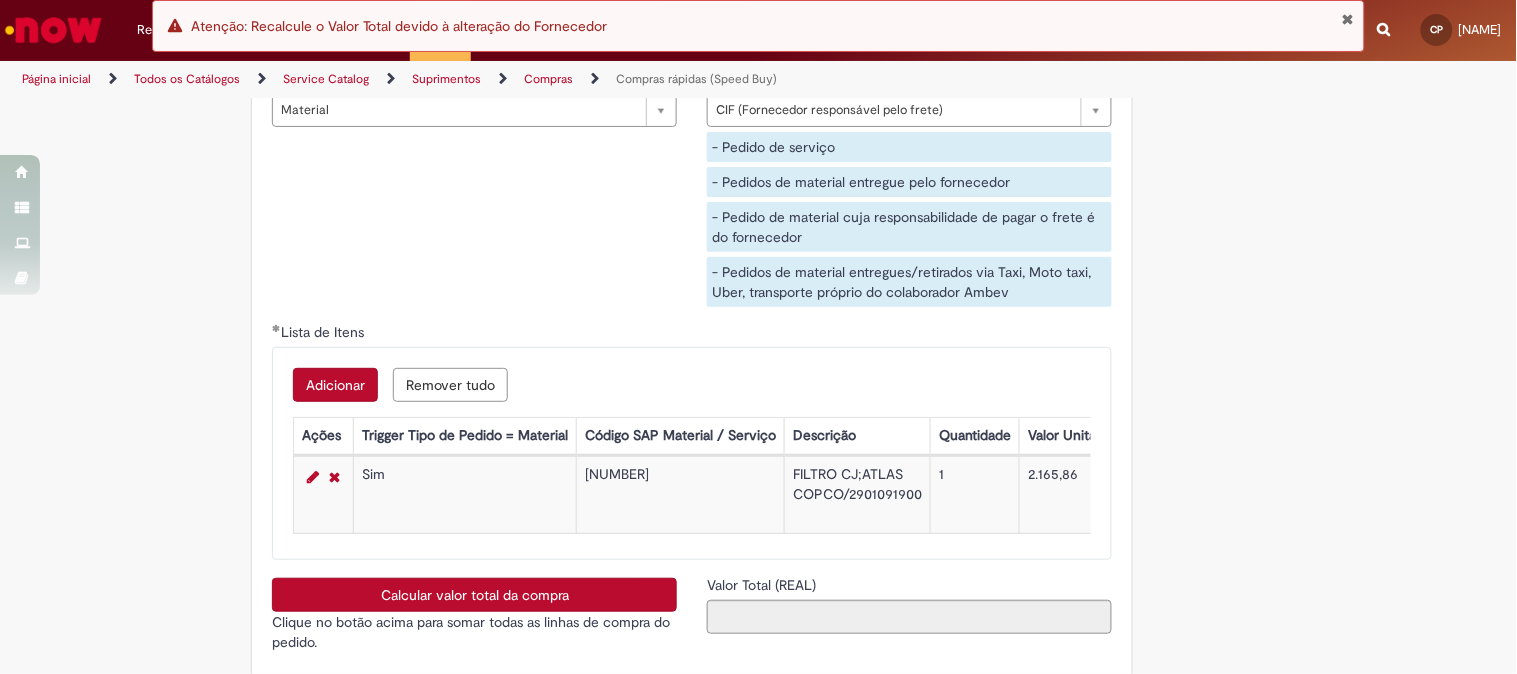 scroll, scrollTop: 3456, scrollLeft: 0, axis: vertical 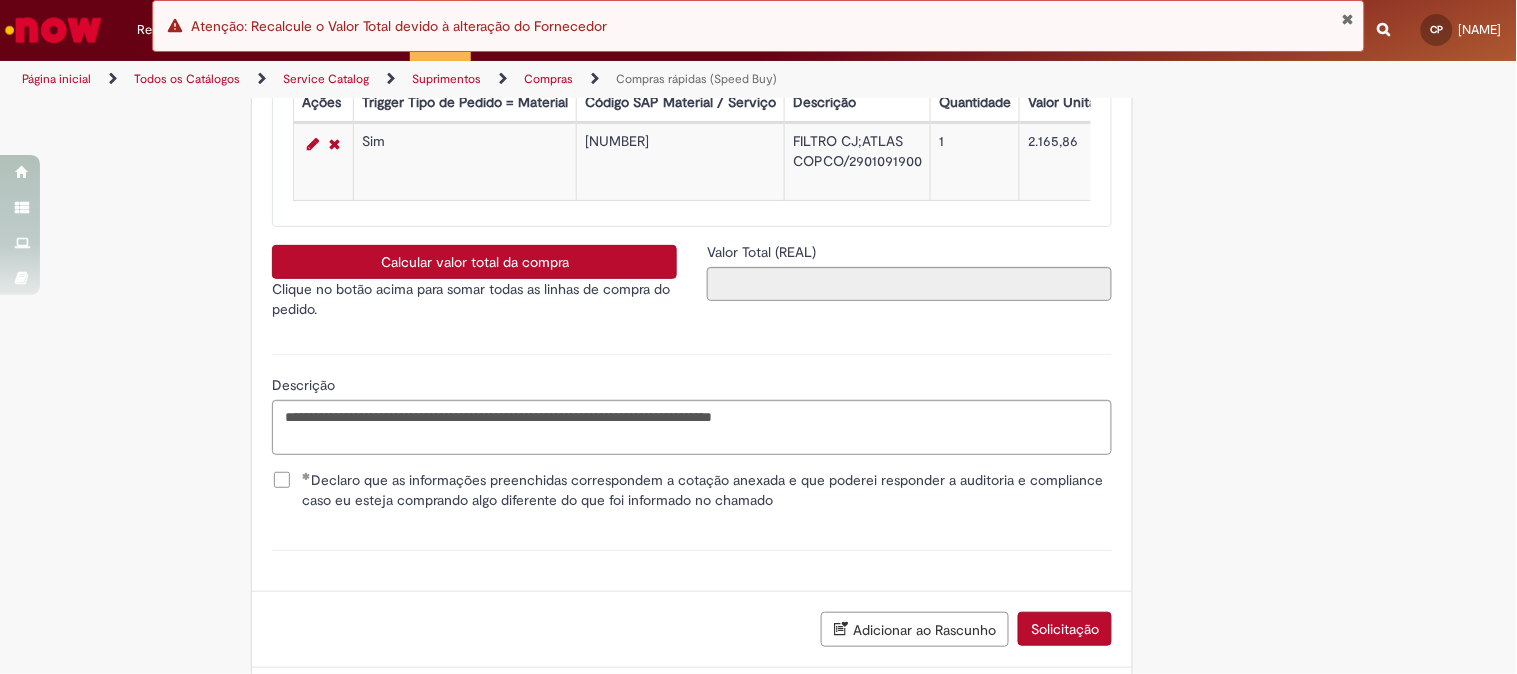 click on "Calcular valor total da compra" at bounding box center (474, 262) 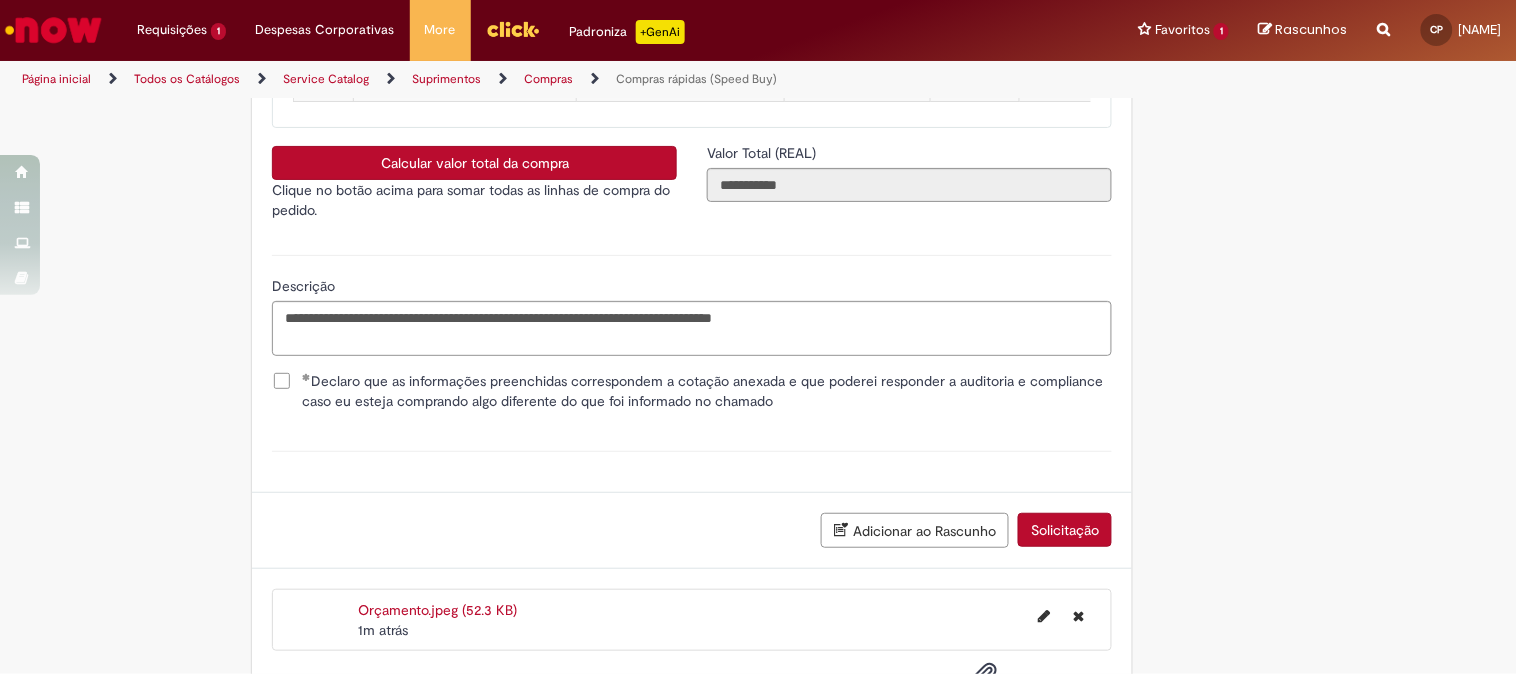 scroll, scrollTop: 3678, scrollLeft: 0, axis: vertical 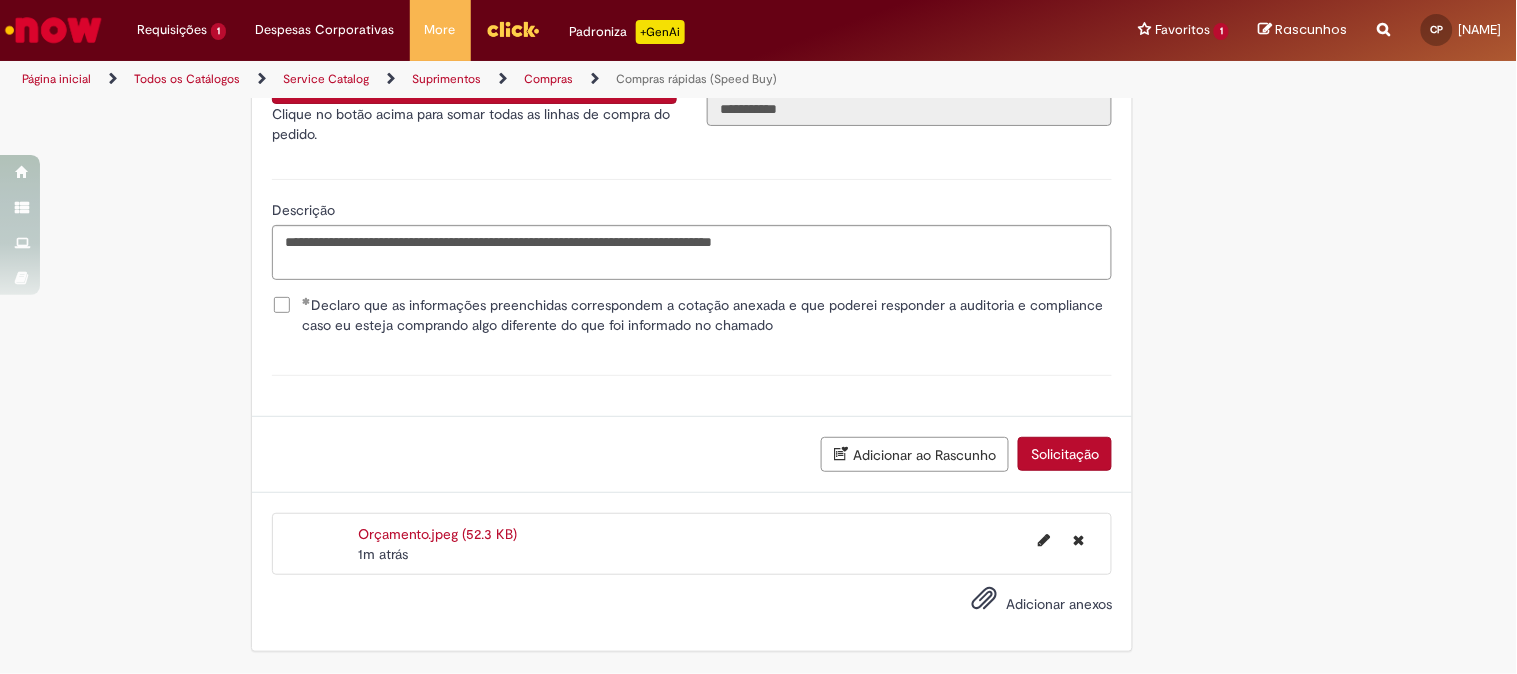 click on "Solicitação" at bounding box center [1065, 454] 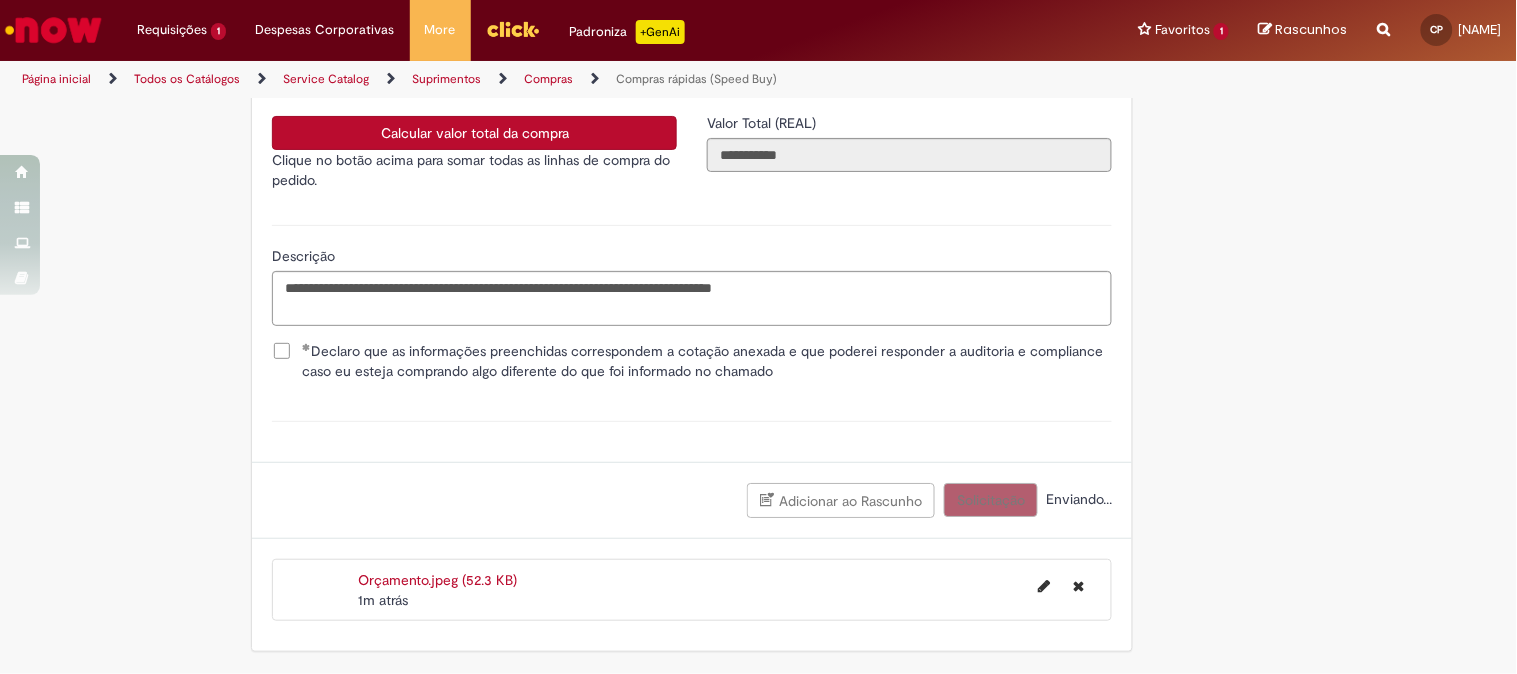 scroll, scrollTop: 3632, scrollLeft: 0, axis: vertical 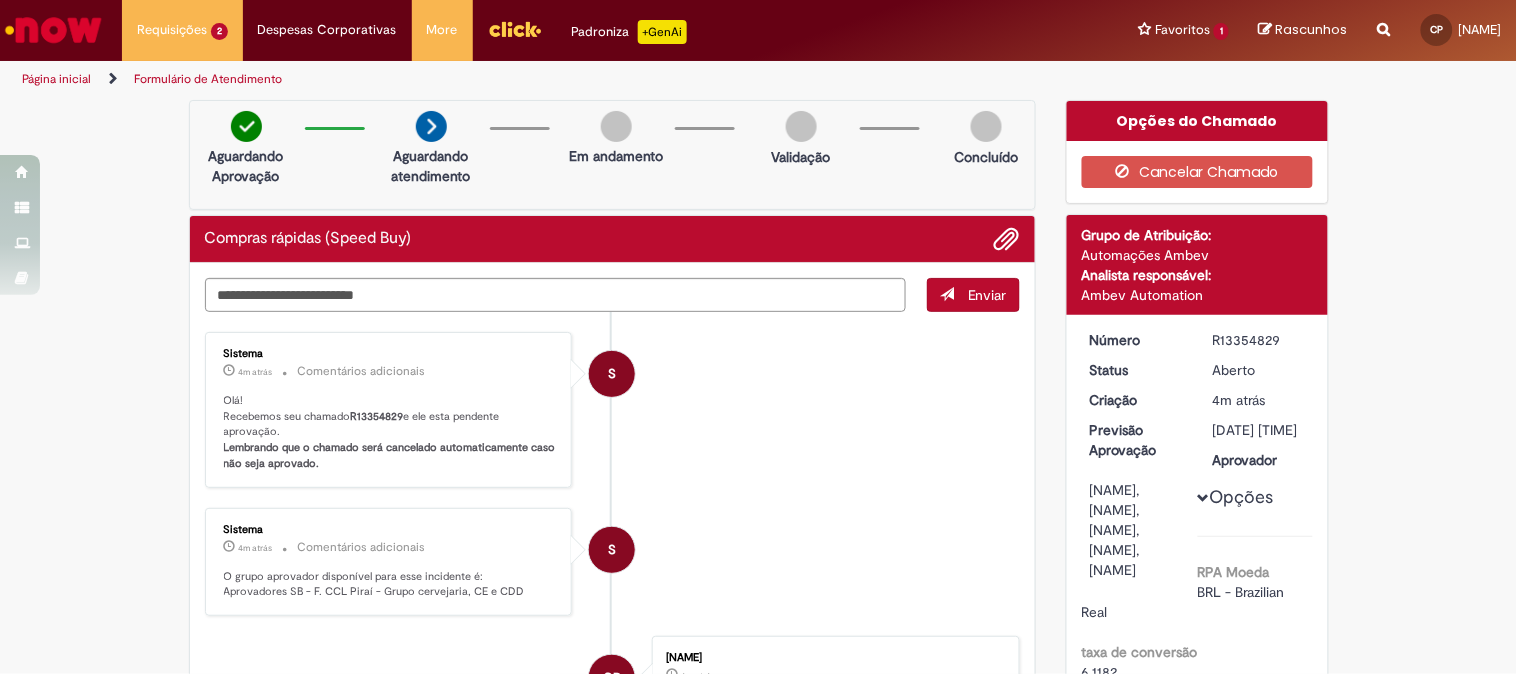 click on "R13354829" at bounding box center (1259, 340) 